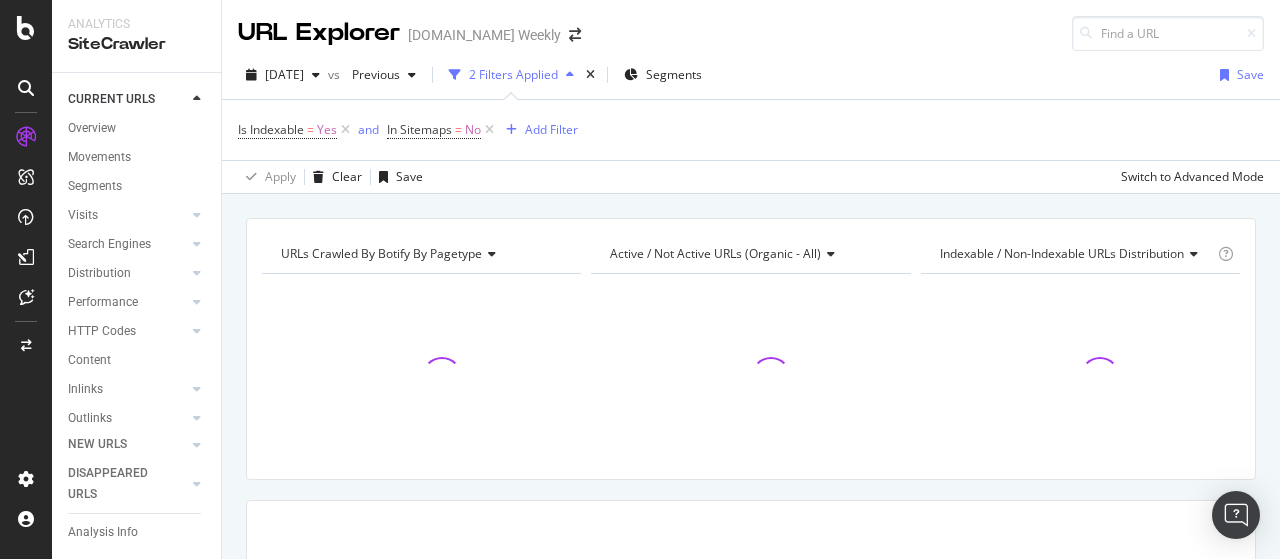 scroll, scrollTop: 0, scrollLeft: 0, axis: both 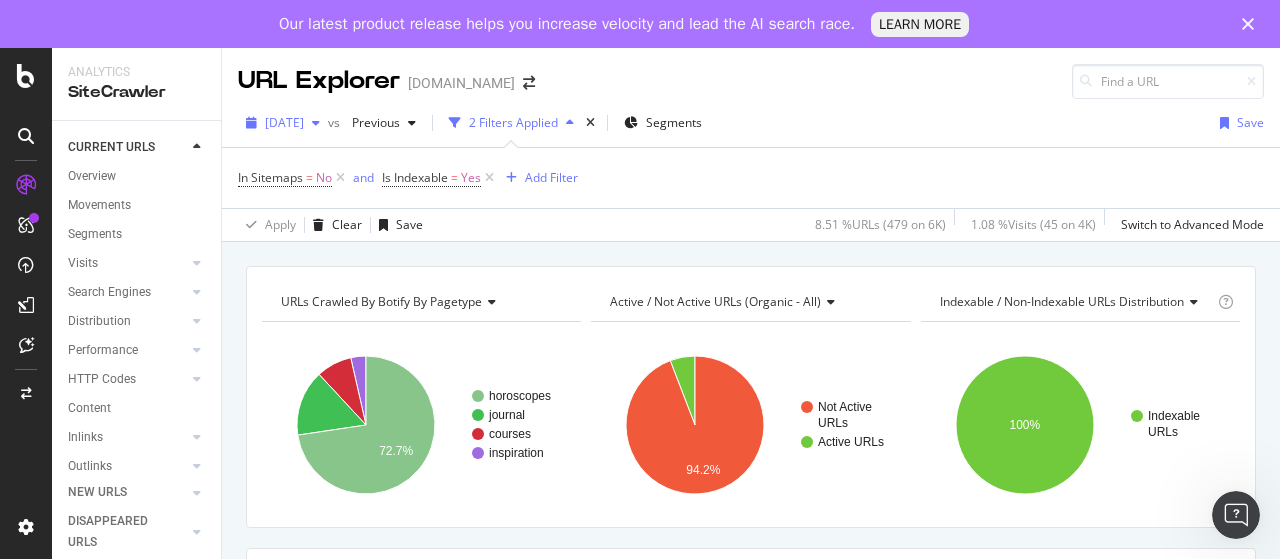click on "2025 Jul. 20th" at bounding box center [284, 122] 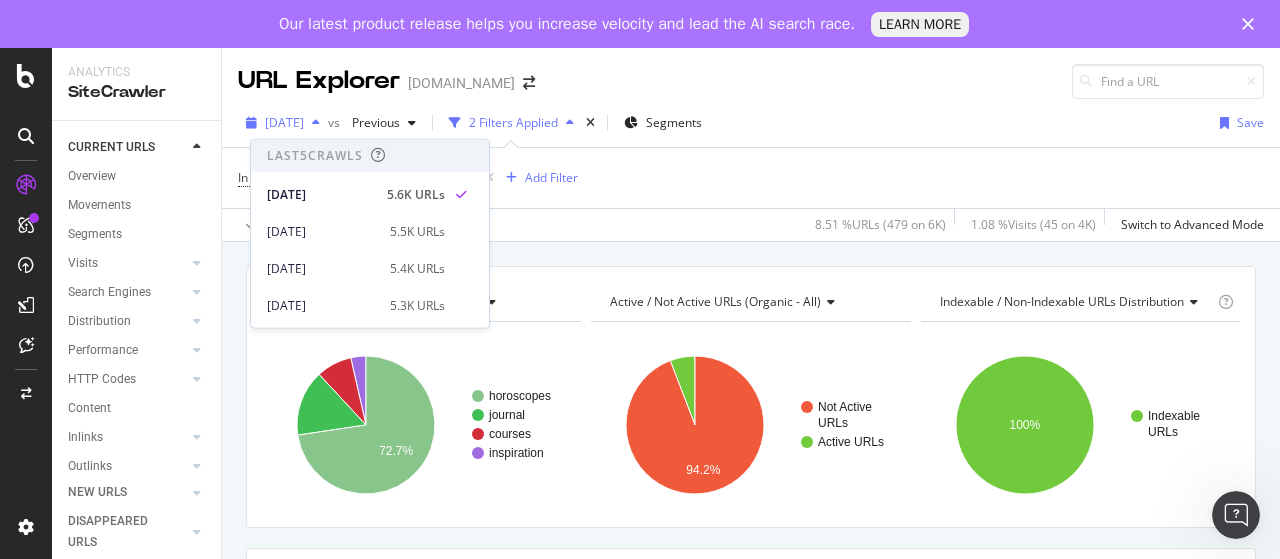 click on "2025 Jul. 20th" at bounding box center (284, 122) 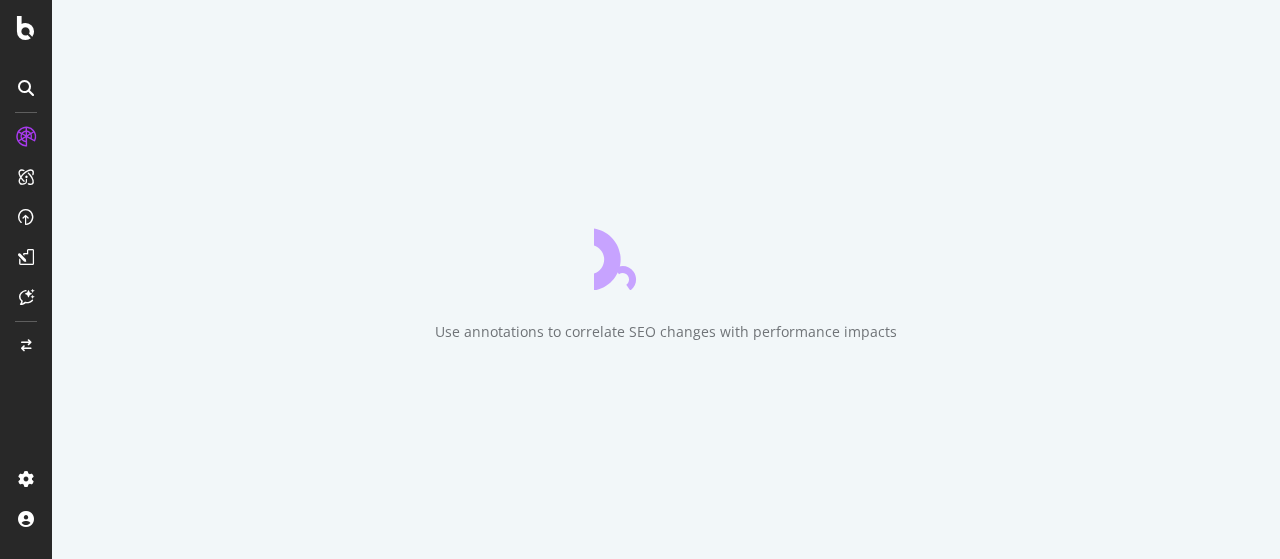 scroll, scrollTop: 0, scrollLeft: 0, axis: both 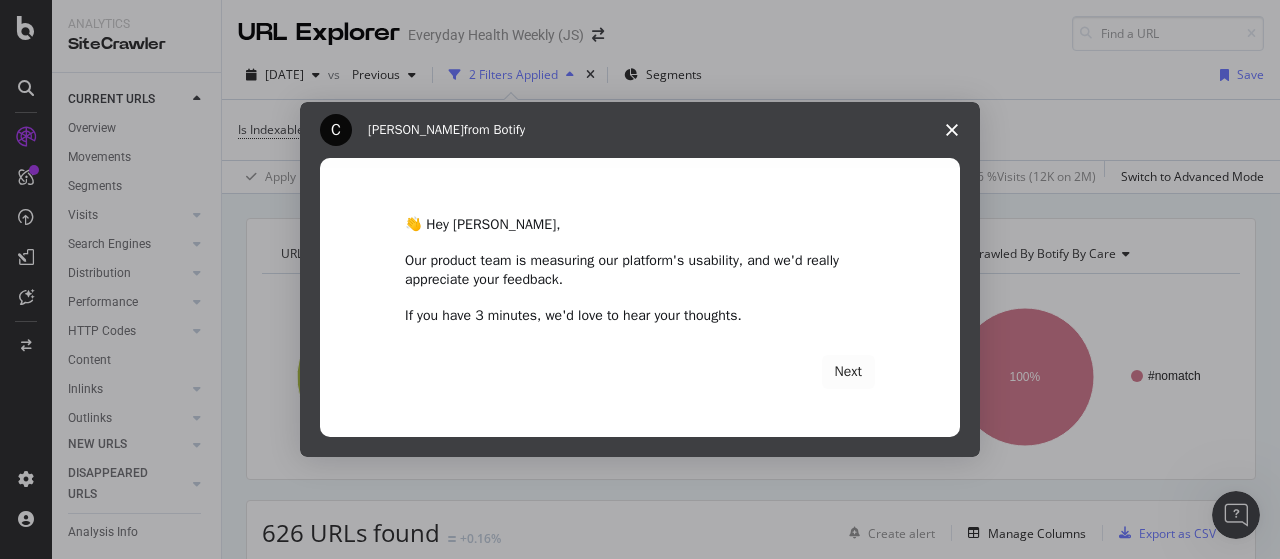click 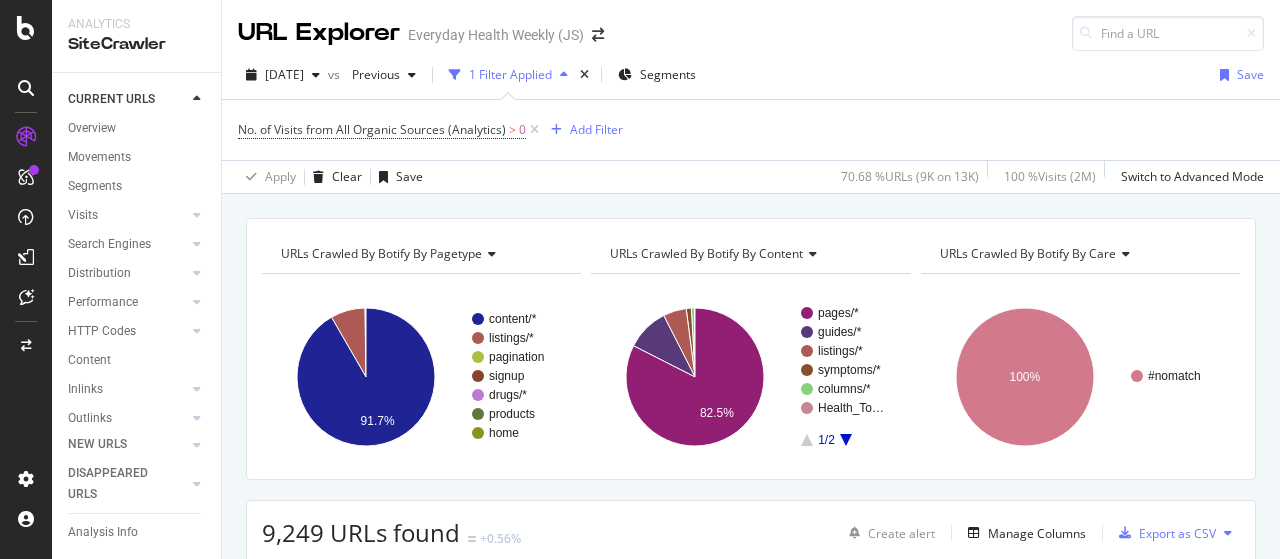 scroll, scrollTop: 0, scrollLeft: 0, axis: both 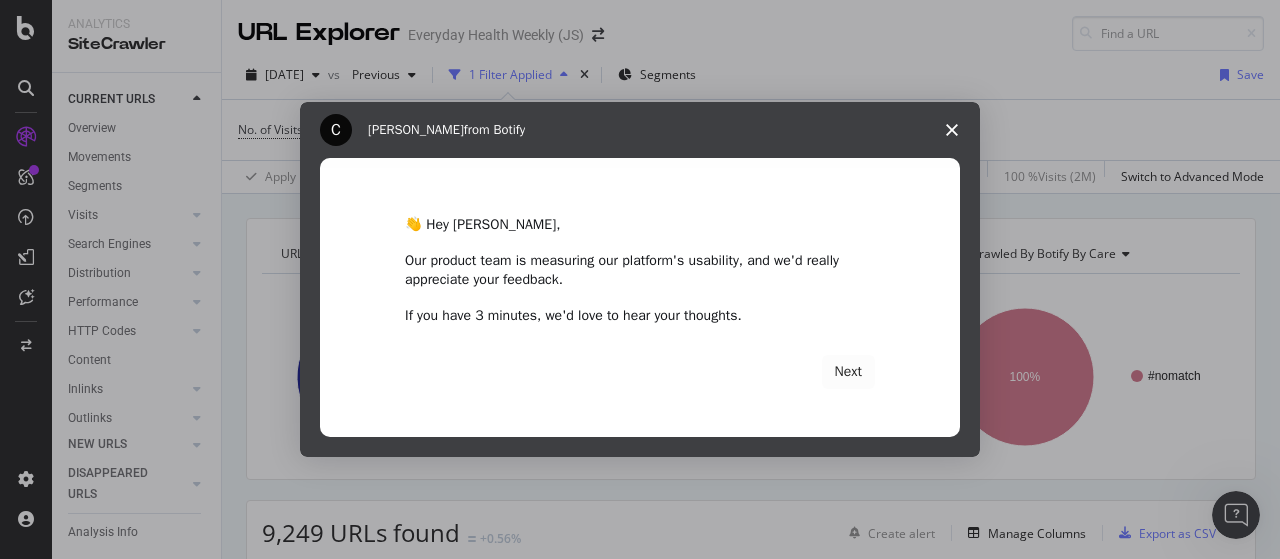 click 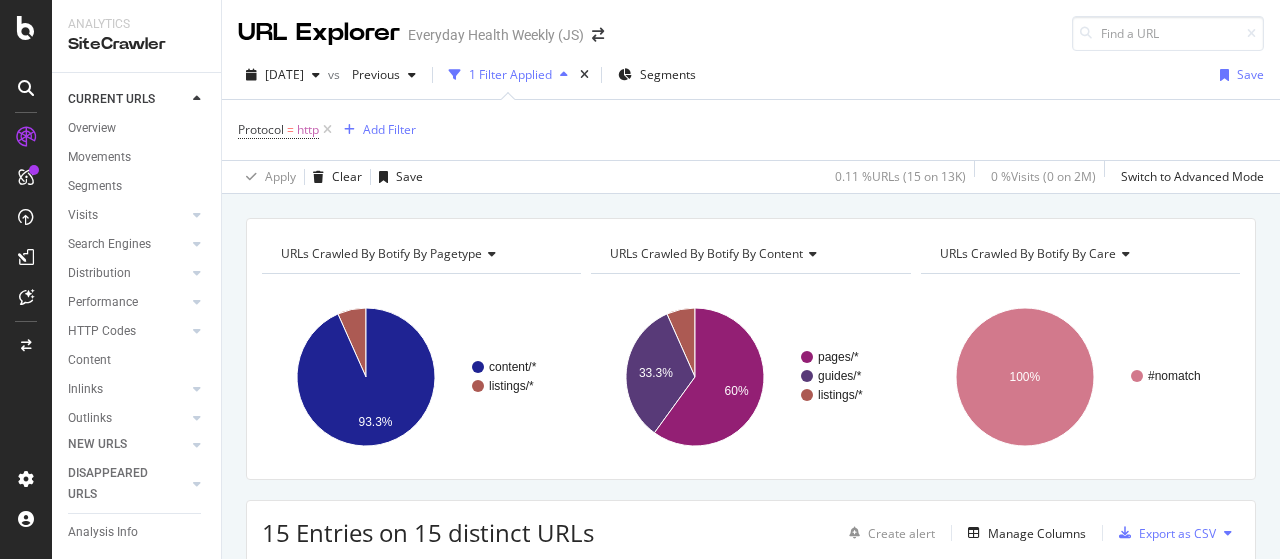scroll, scrollTop: 0, scrollLeft: 0, axis: both 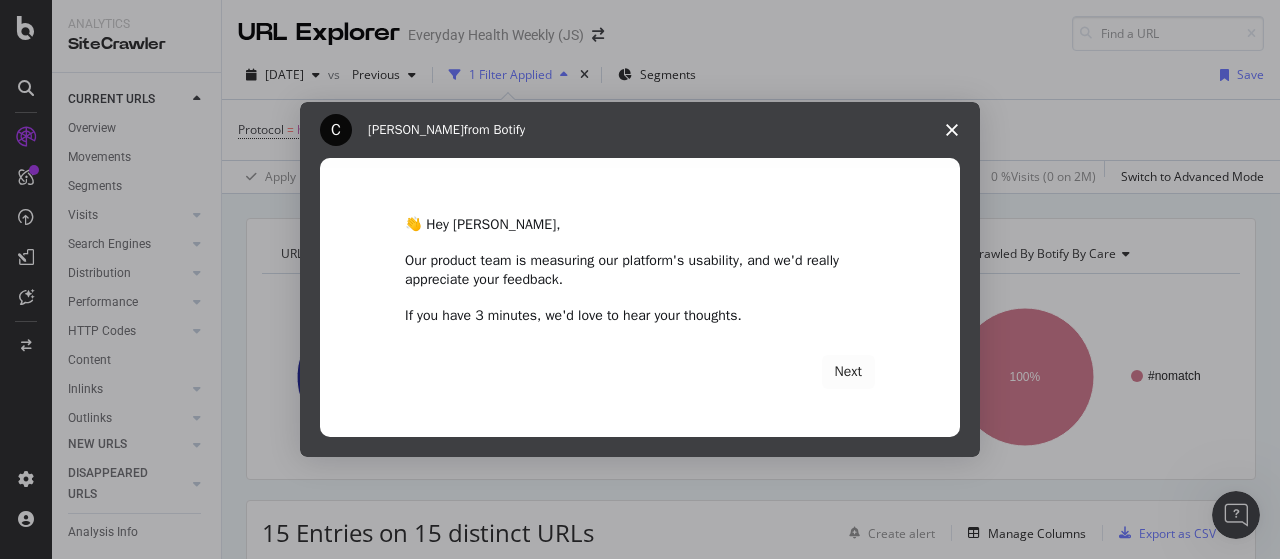 click 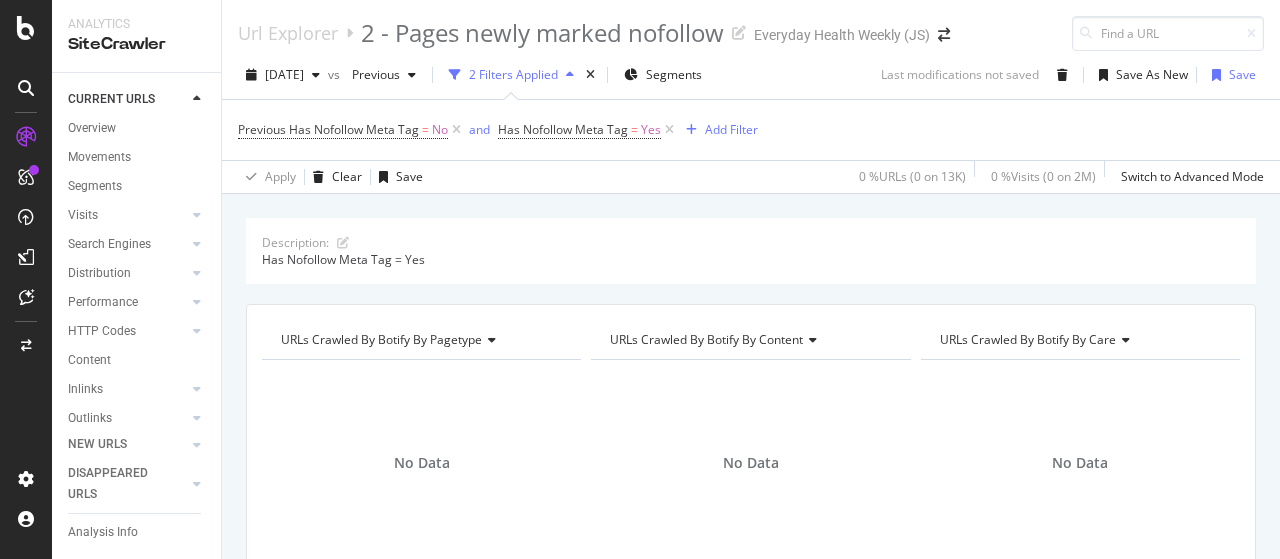 scroll, scrollTop: 0, scrollLeft: 0, axis: both 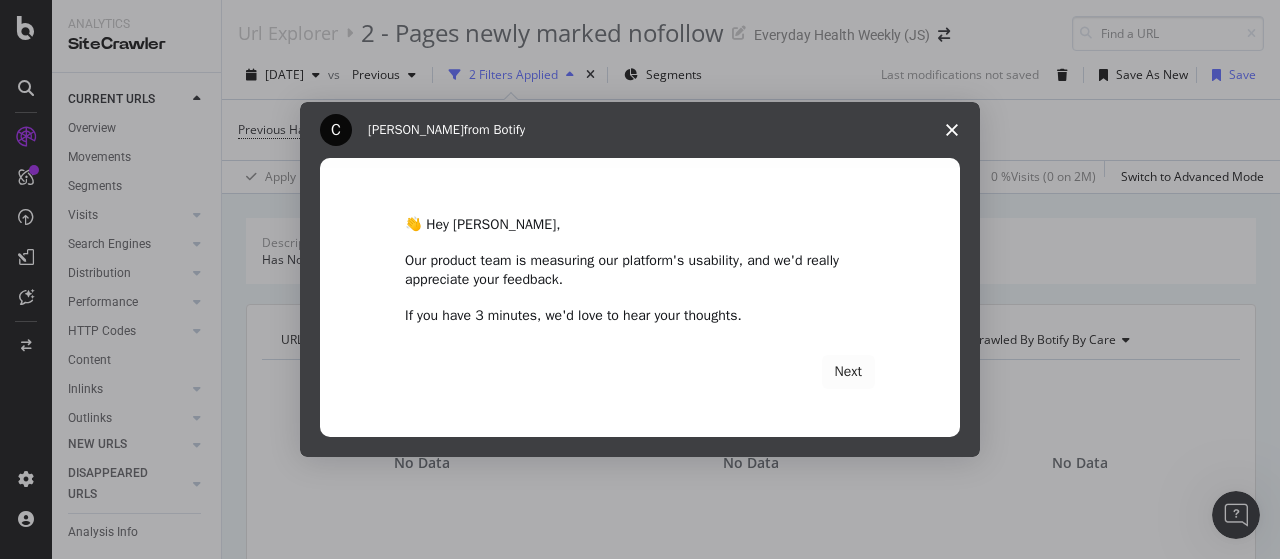 click 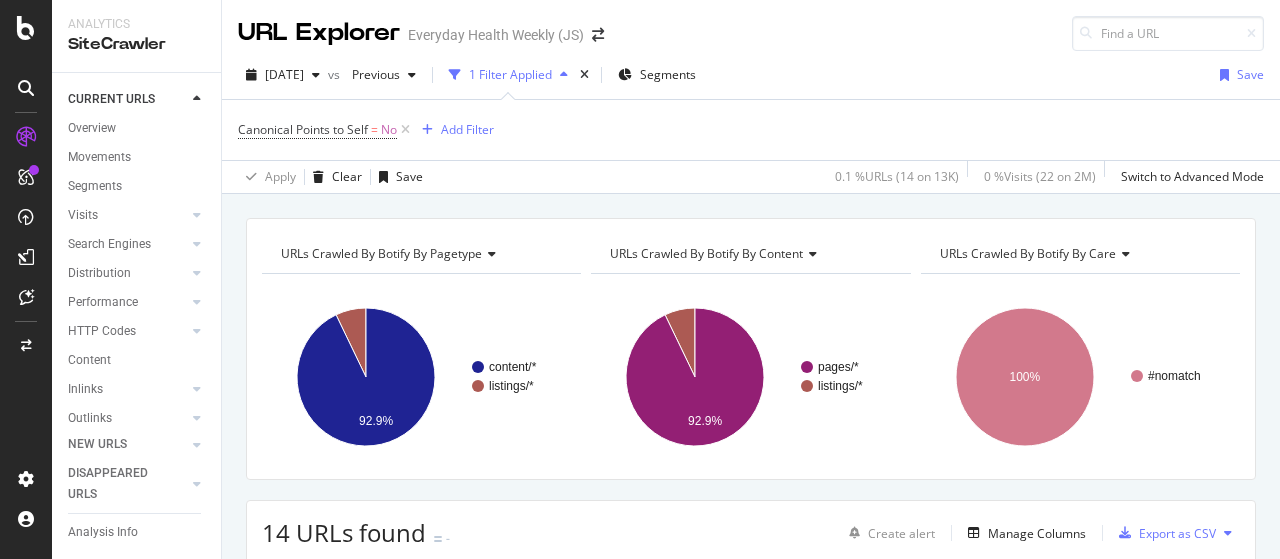 scroll, scrollTop: 0, scrollLeft: 0, axis: both 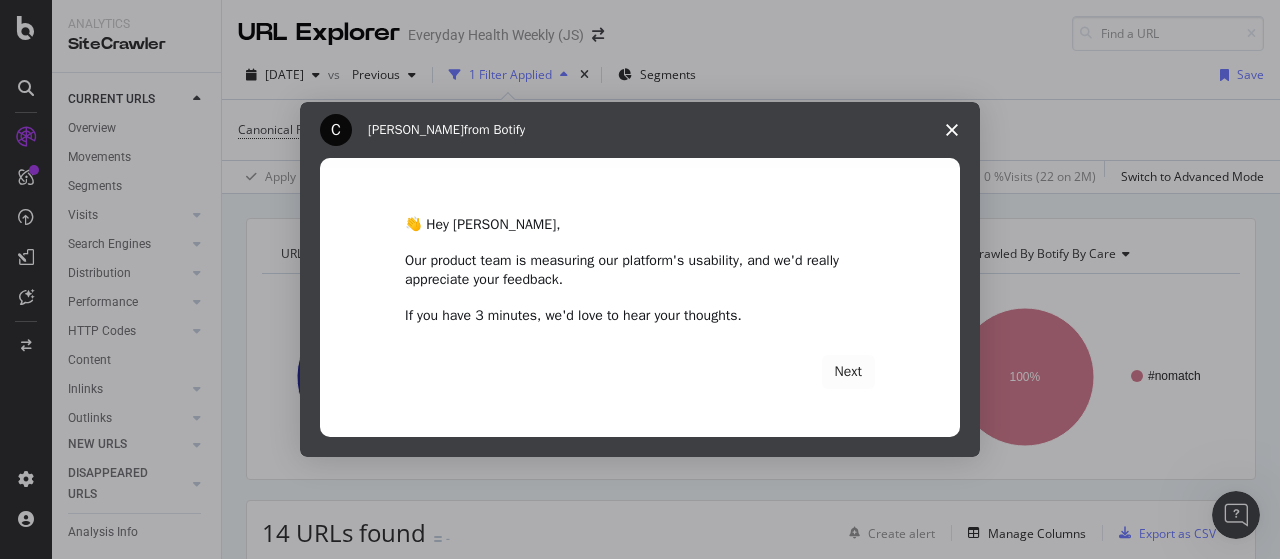 click 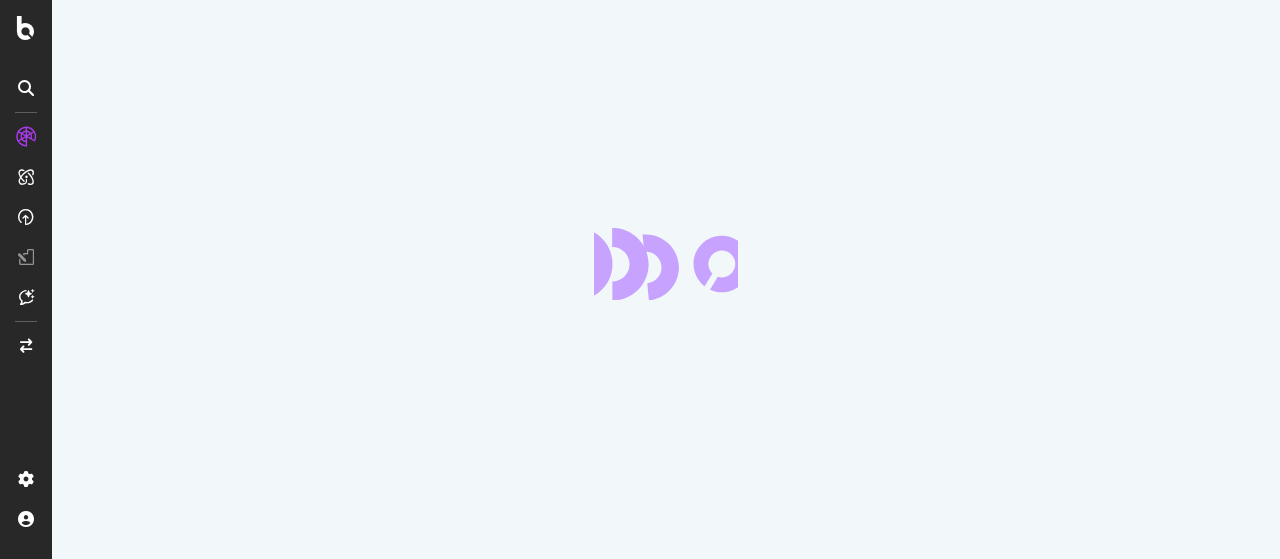 scroll, scrollTop: 0, scrollLeft: 0, axis: both 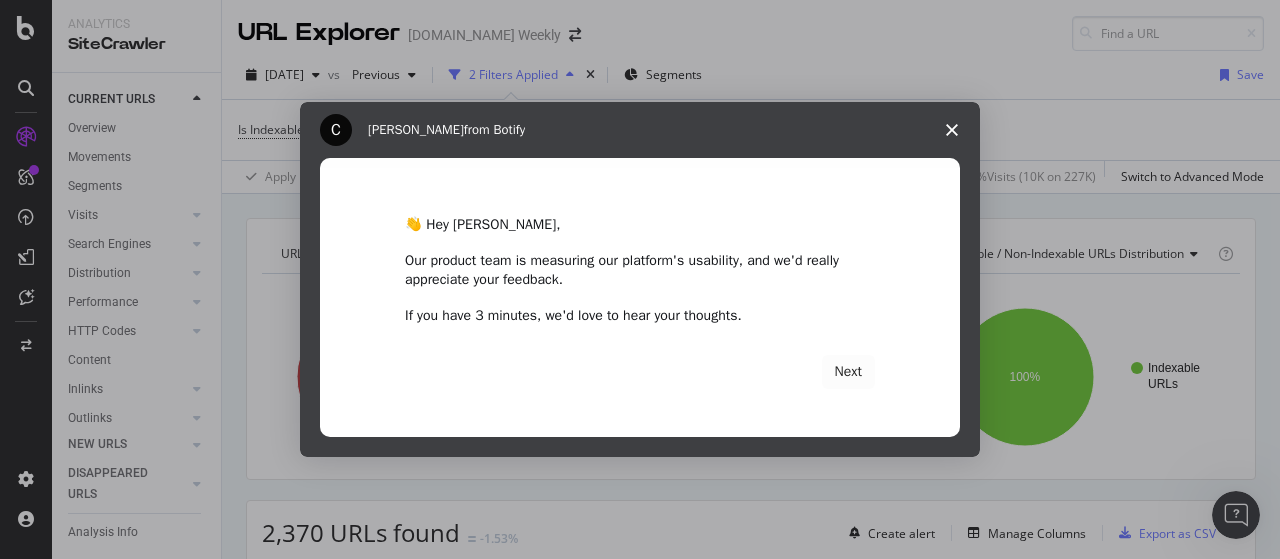 click 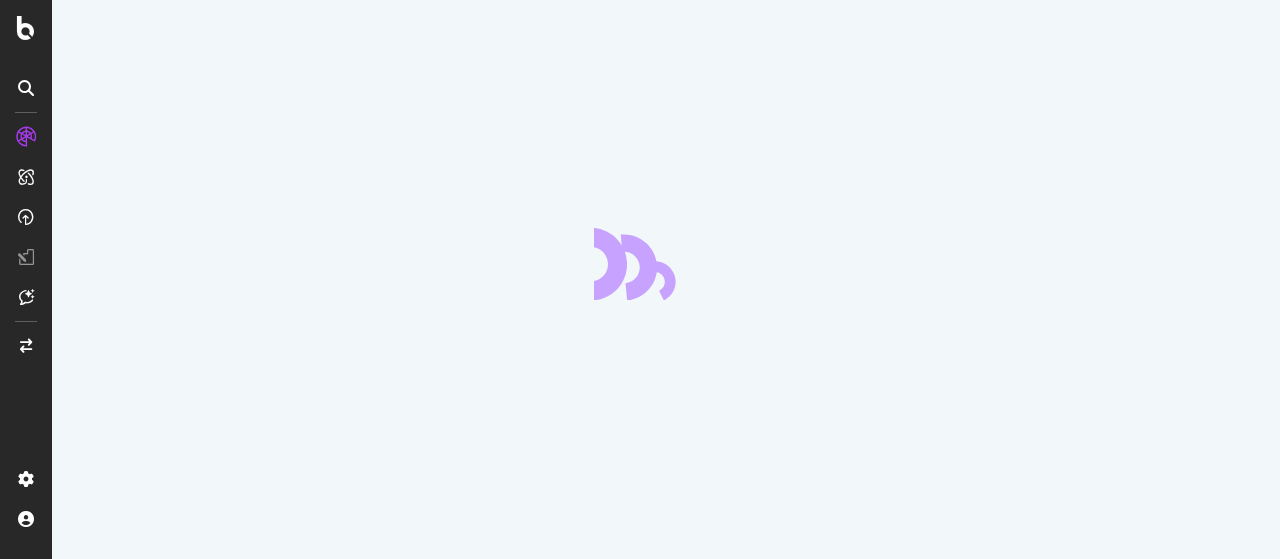 scroll, scrollTop: 0, scrollLeft: 0, axis: both 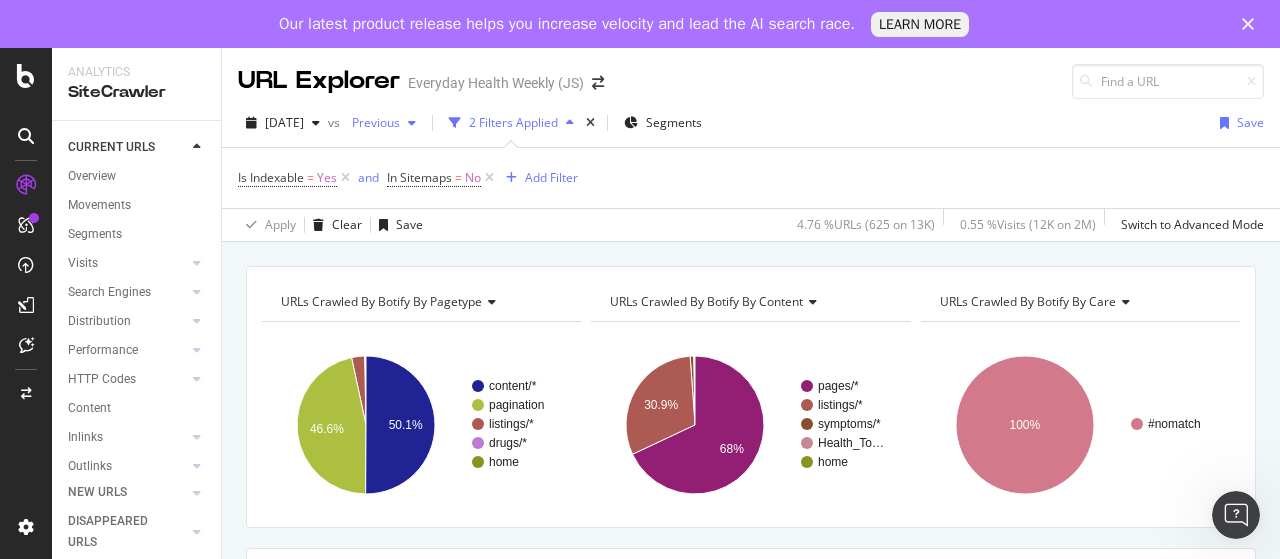 click on "Previous" at bounding box center (372, 122) 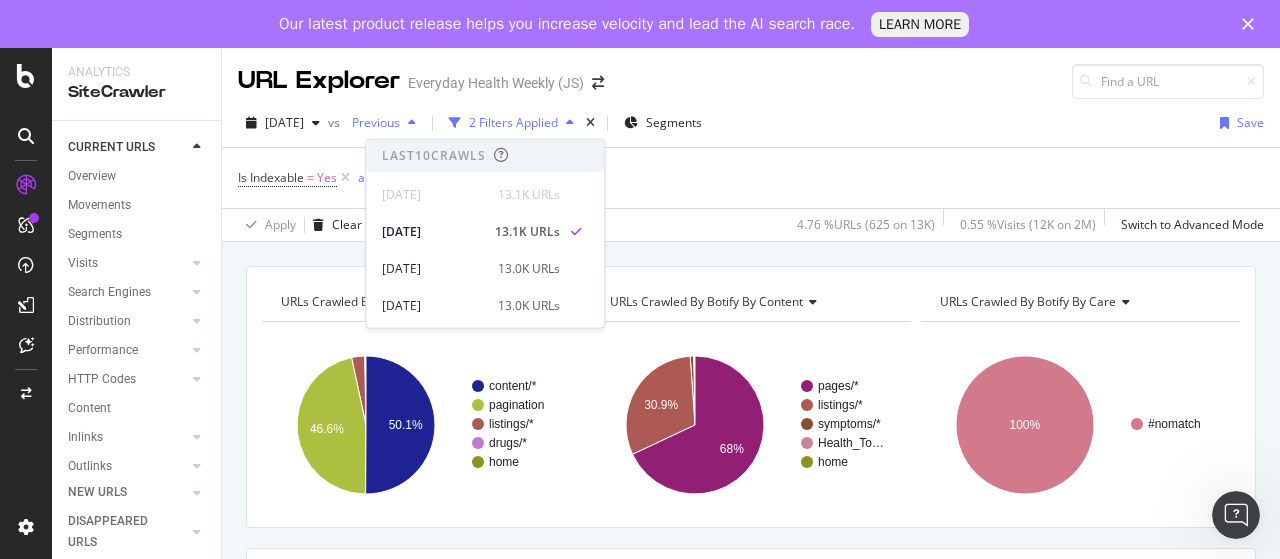 click on "Previous" at bounding box center [372, 122] 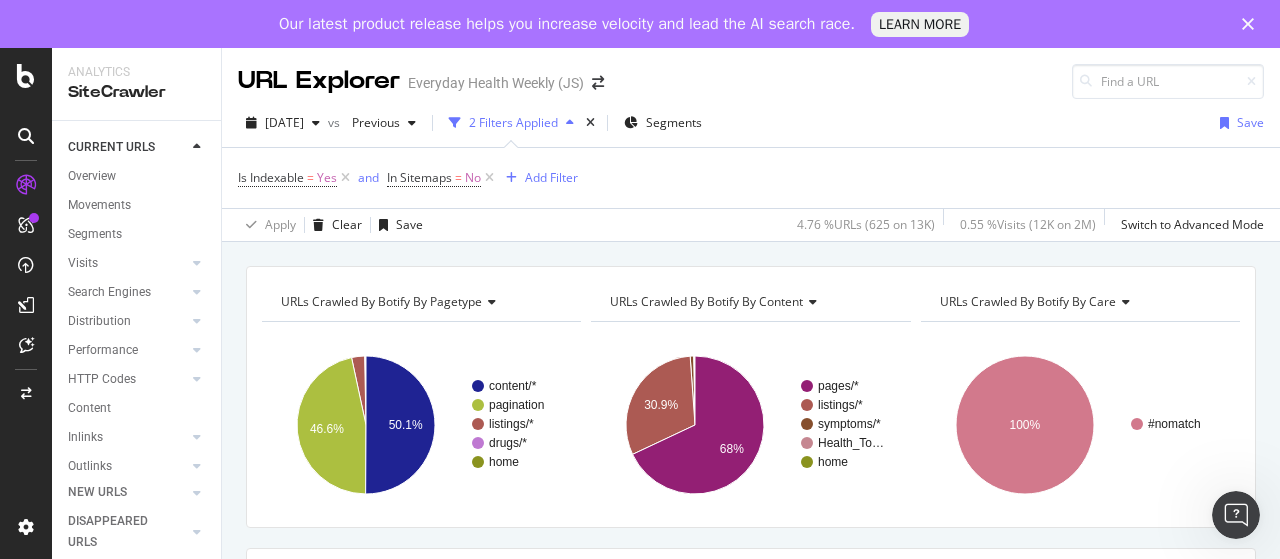 scroll, scrollTop: 100, scrollLeft: 0, axis: vertical 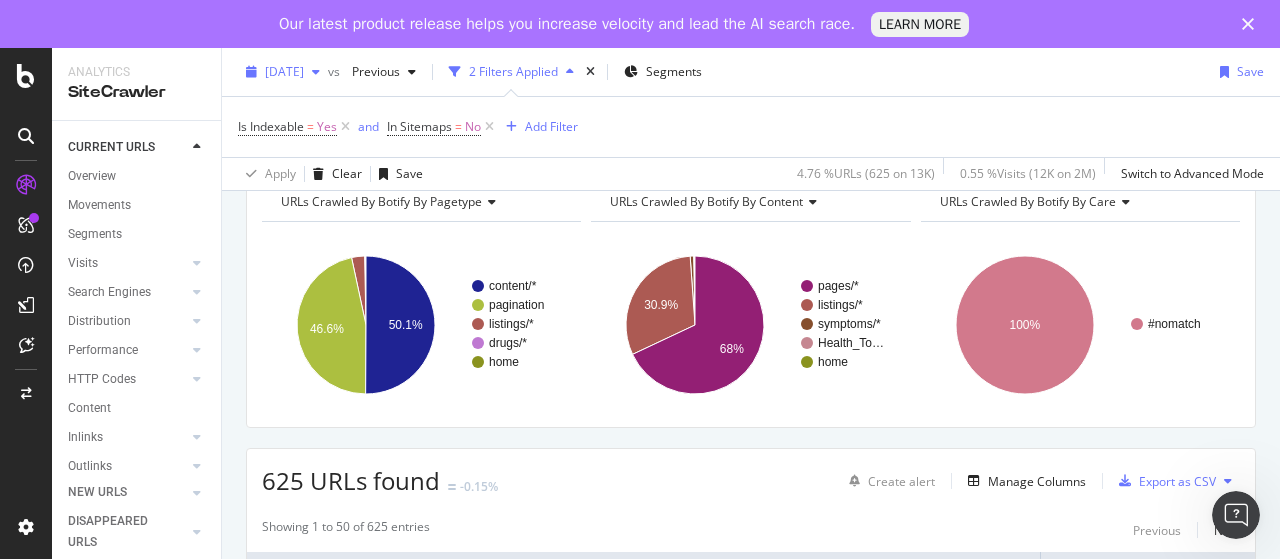 click on "[DATE]" at bounding box center [284, 71] 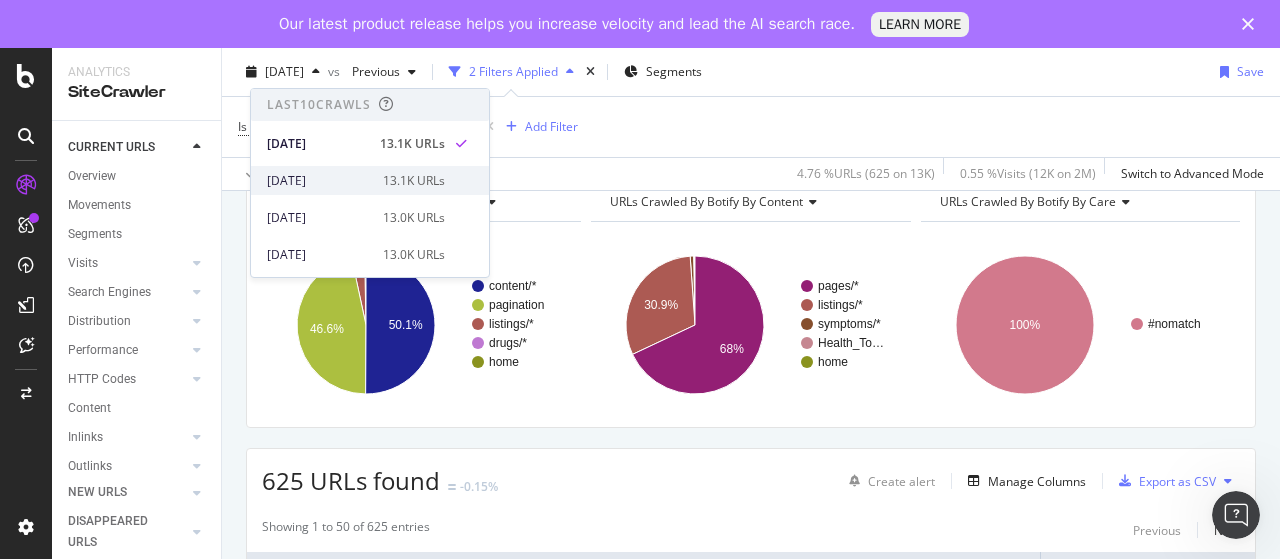 click on "[DATE]" at bounding box center (319, 181) 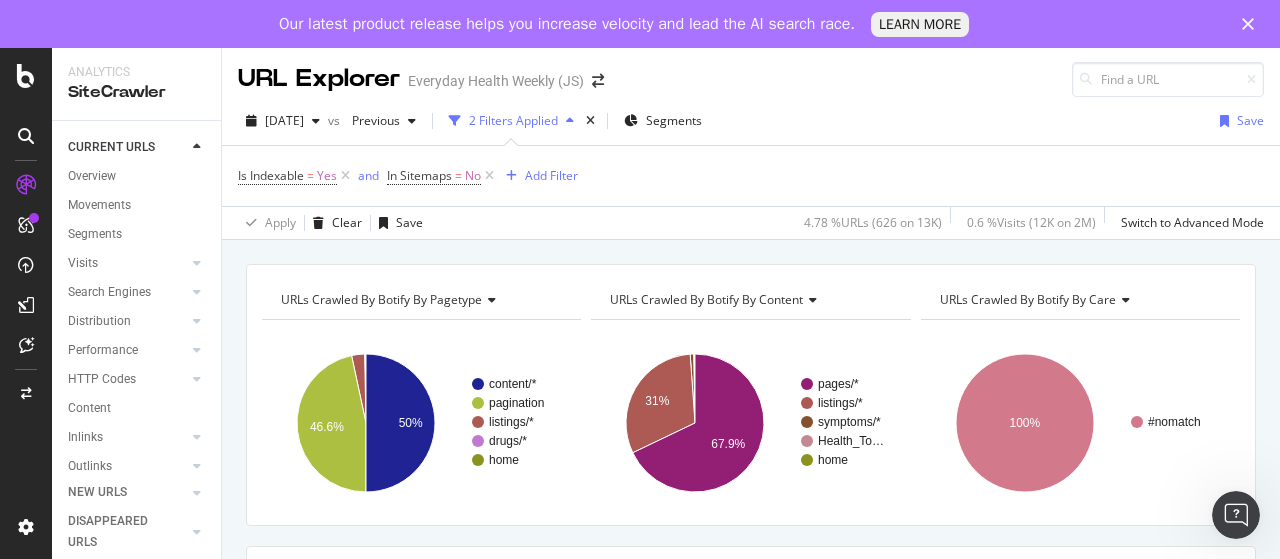 scroll, scrollTop: 0, scrollLeft: 0, axis: both 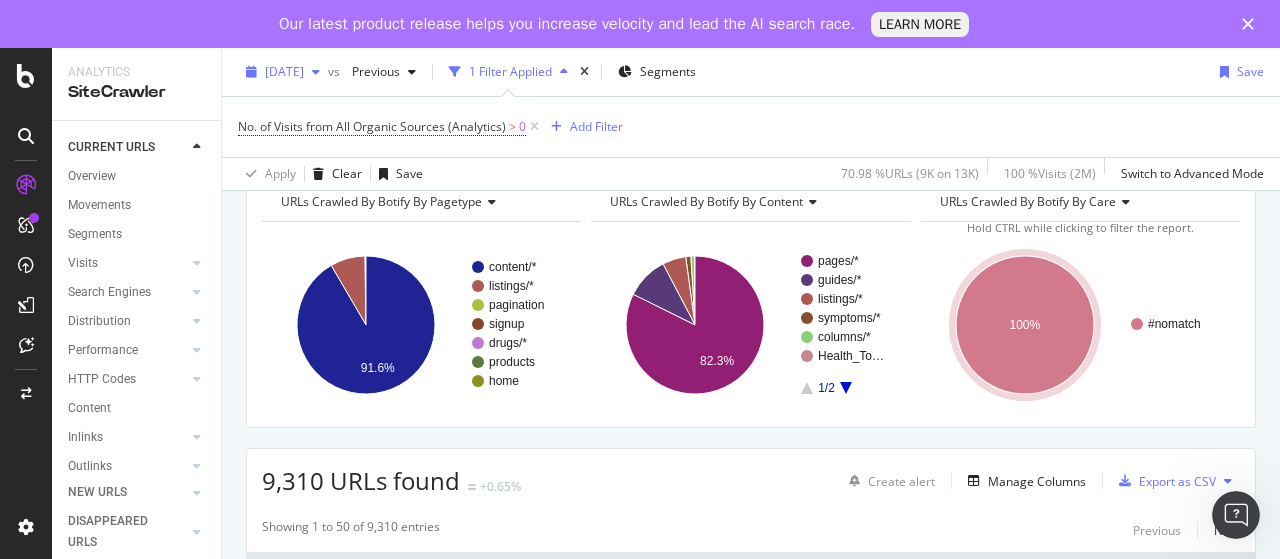 click on "[DATE]" at bounding box center (284, 71) 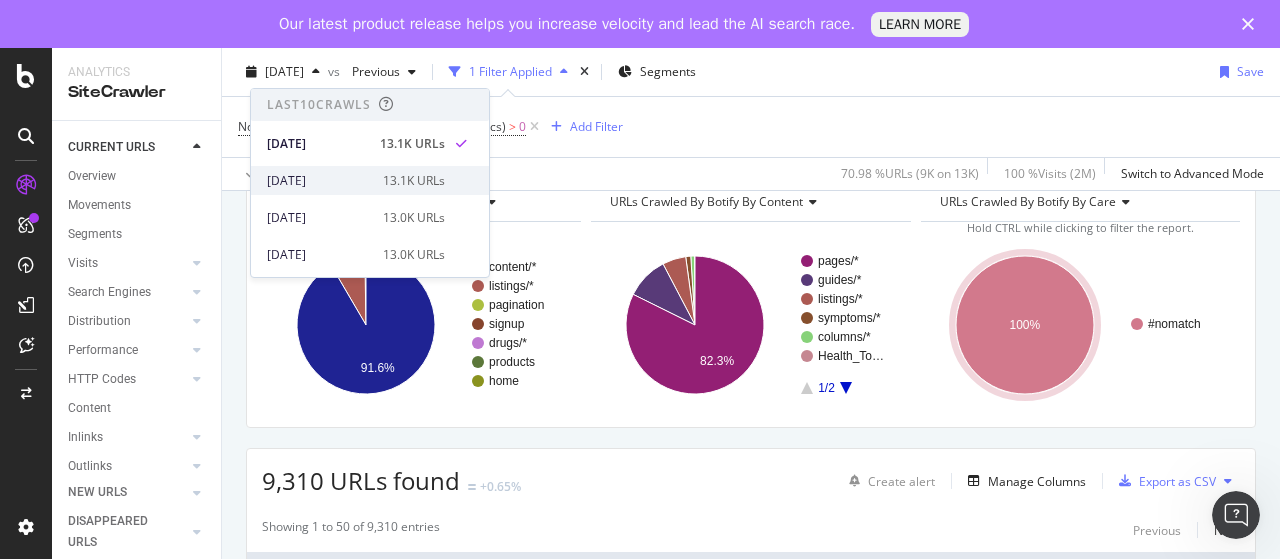 click on "[DATE]" at bounding box center (319, 181) 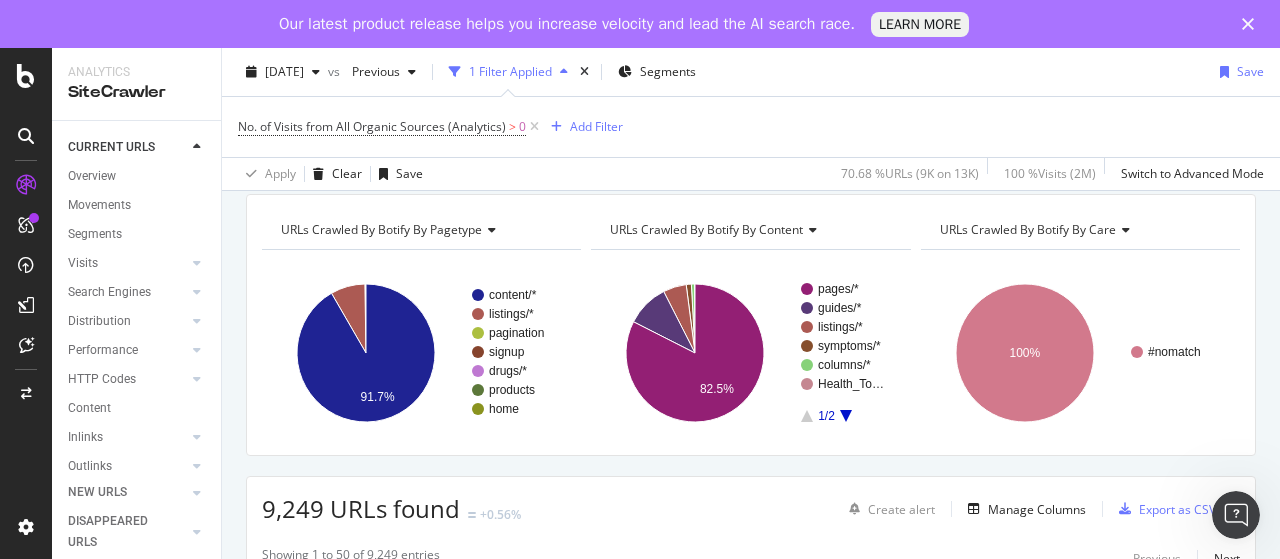 scroll, scrollTop: 100, scrollLeft: 0, axis: vertical 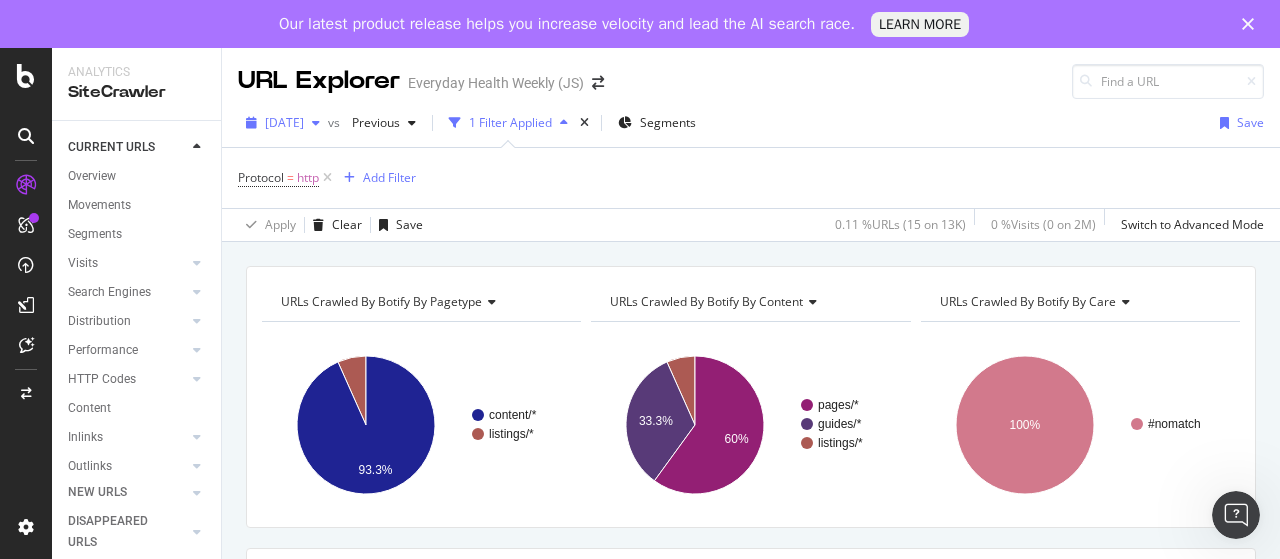 click at bounding box center [316, 123] 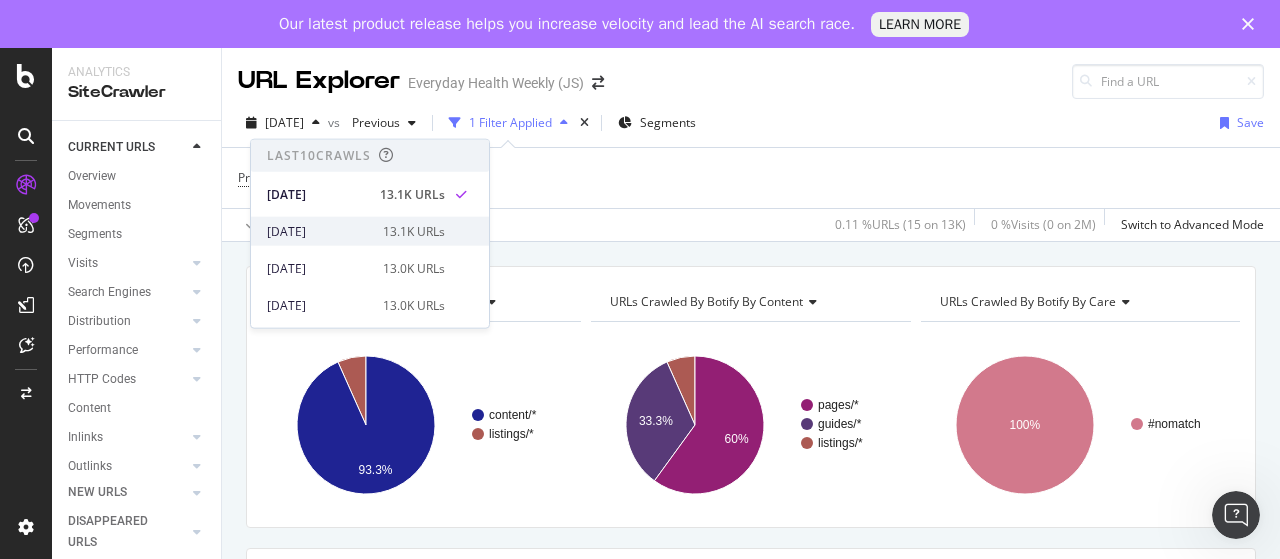 click on "[DATE]" at bounding box center [319, 231] 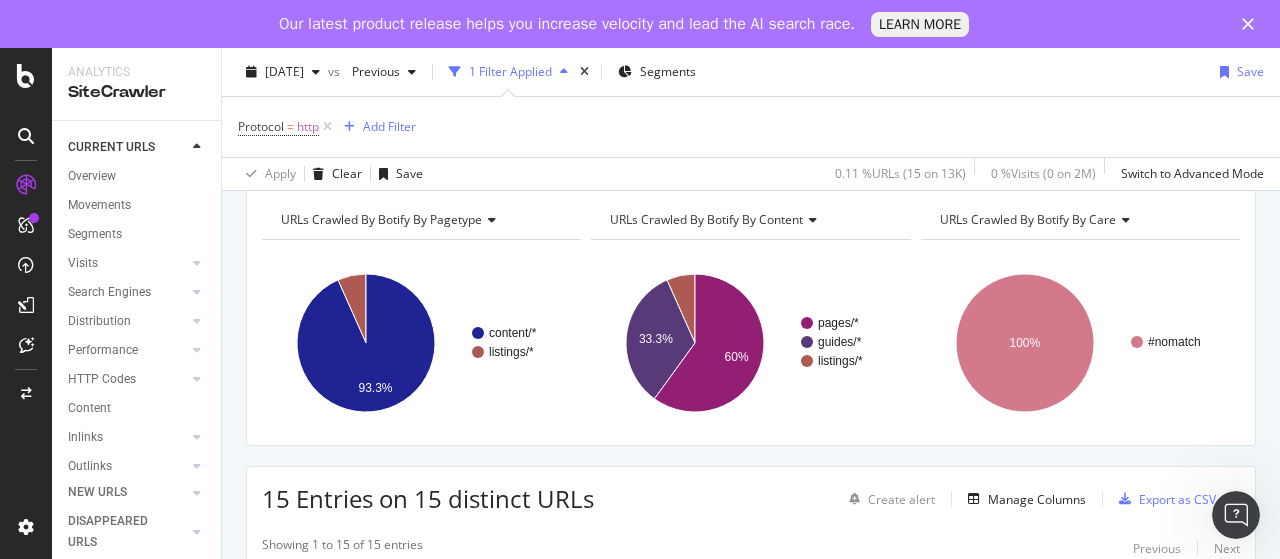 scroll, scrollTop: 100, scrollLeft: 0, axis: vertical 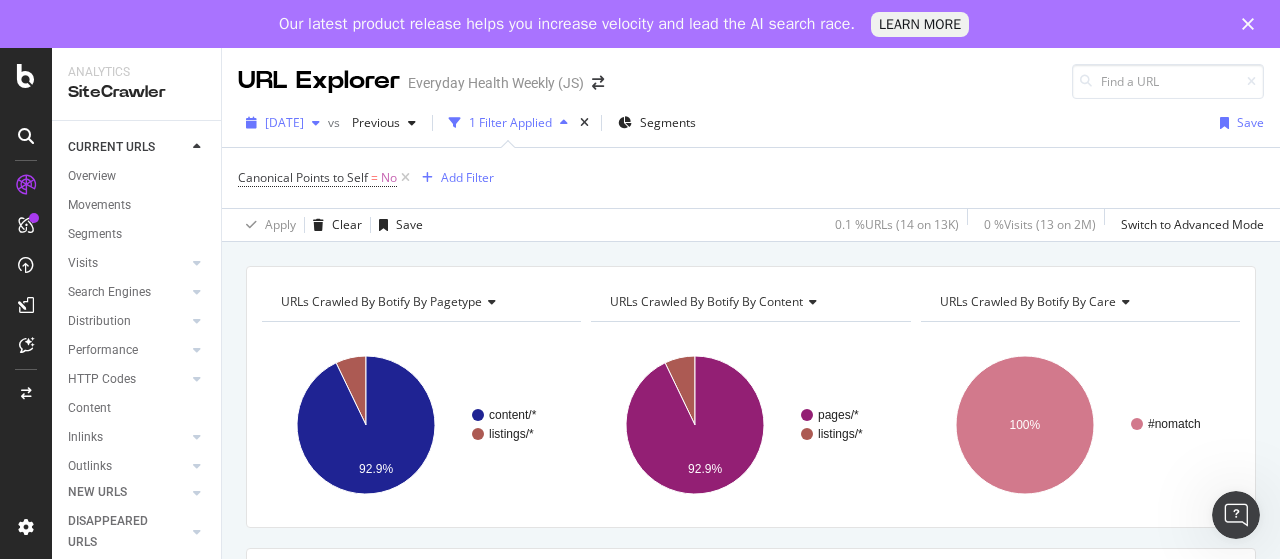 click at bounding box center [316, 123] 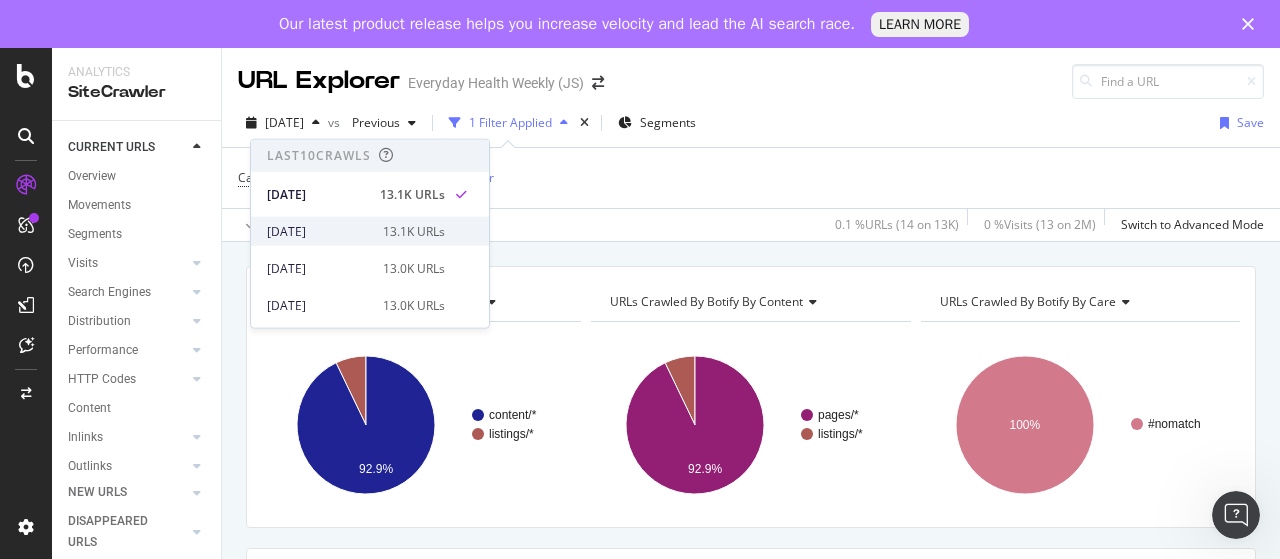 click on "[DATE]" at bounding box center (319, 231) 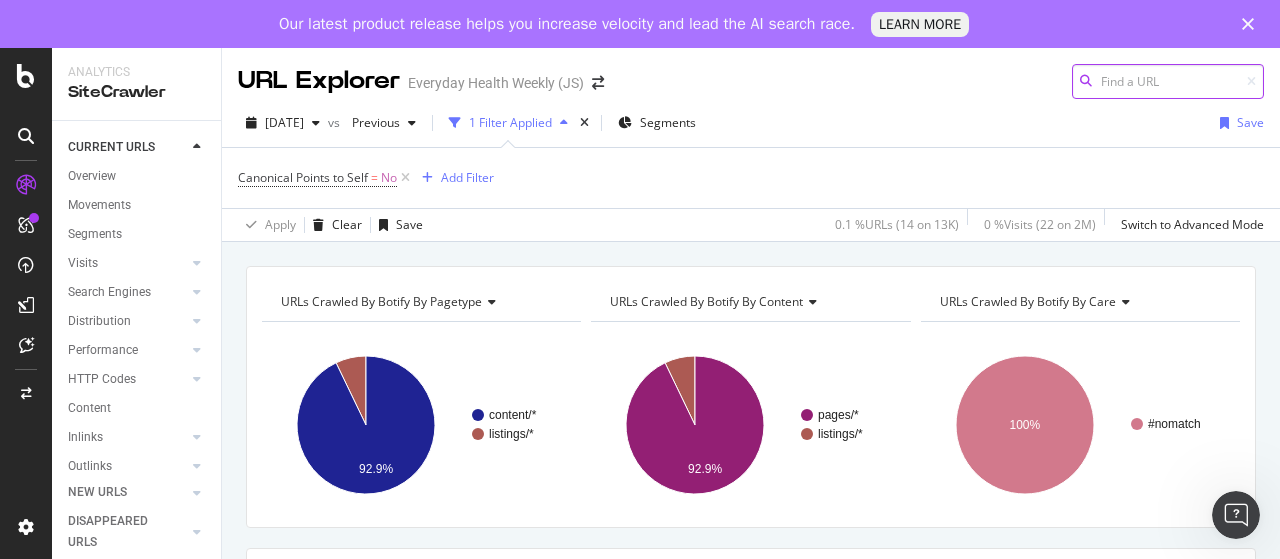scroll, scrollTop: 200, scrollLeft: 0, axis: vertical 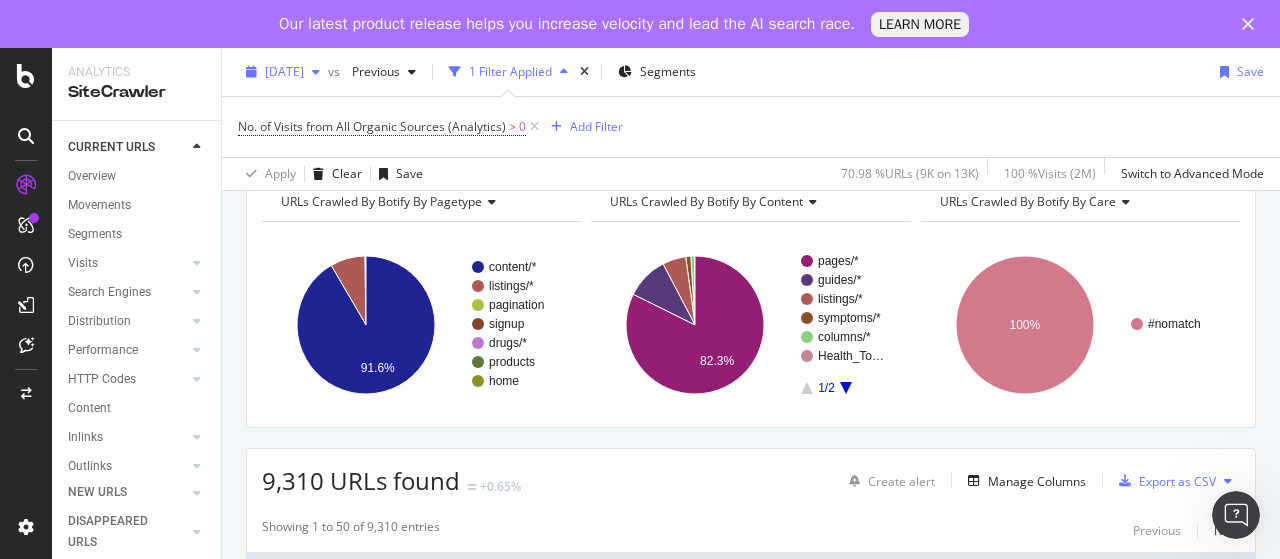 click at bounding box center (316, 72) 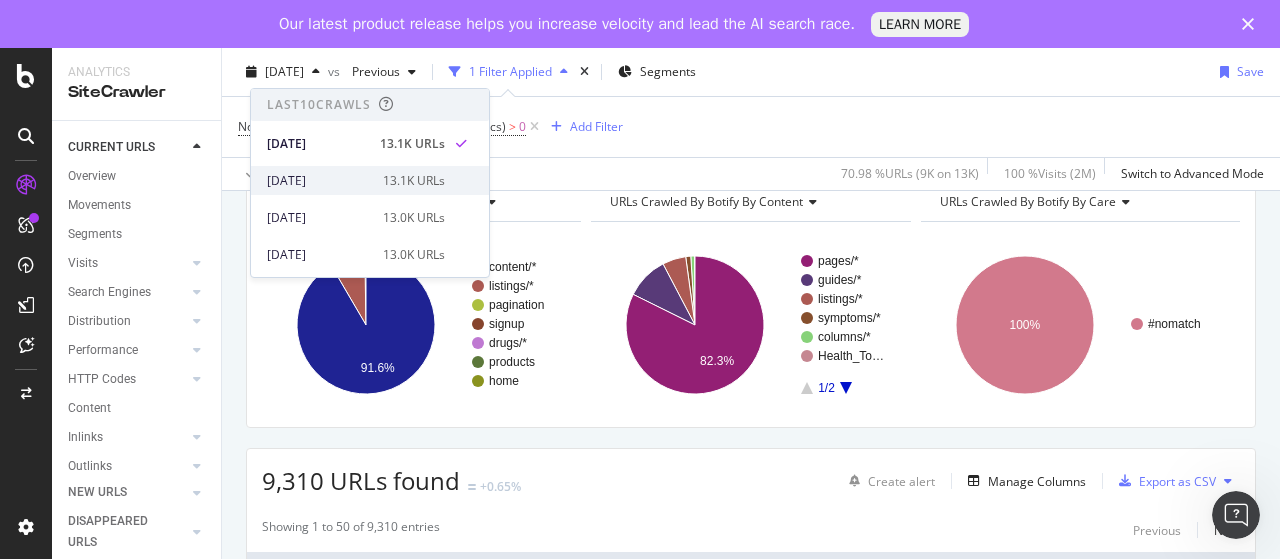 click on "[DATE]" at bounding box center [319, 181] 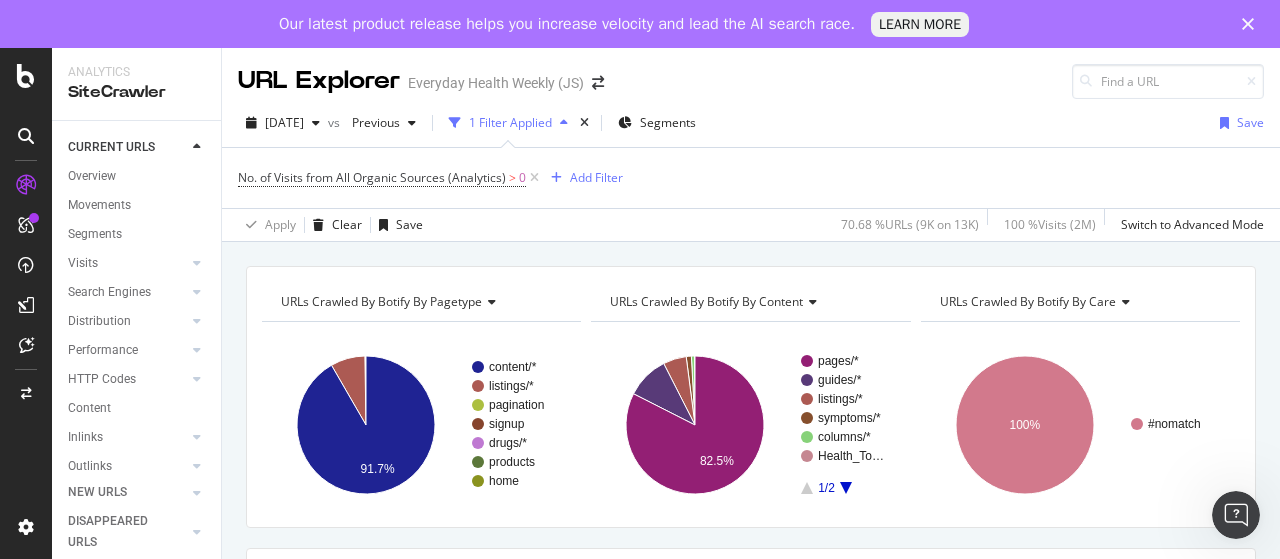 scroll, scrollTop: 100, scrollLeft: 0, axis: vertical 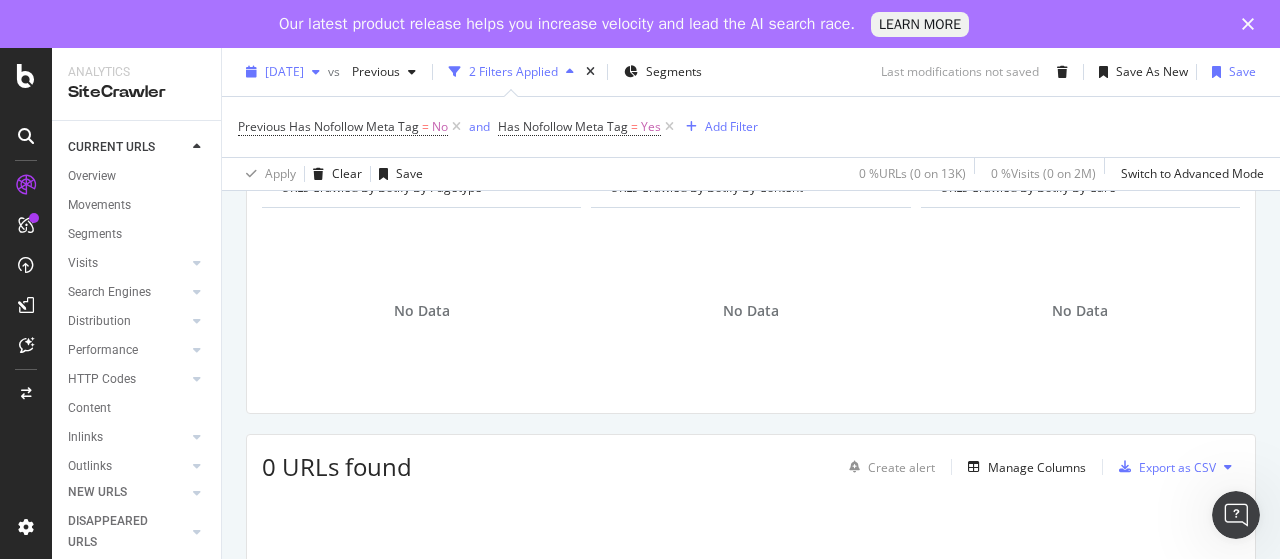 click at bounding box center [316, 72] 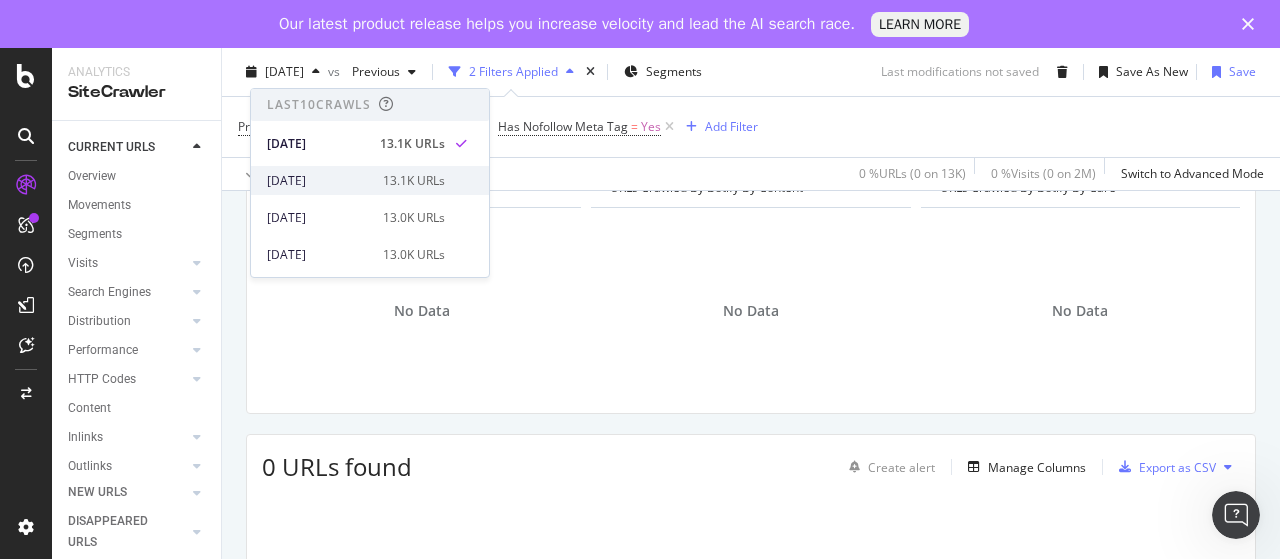 click on "[DATE]" at bounding box center (319, 181) 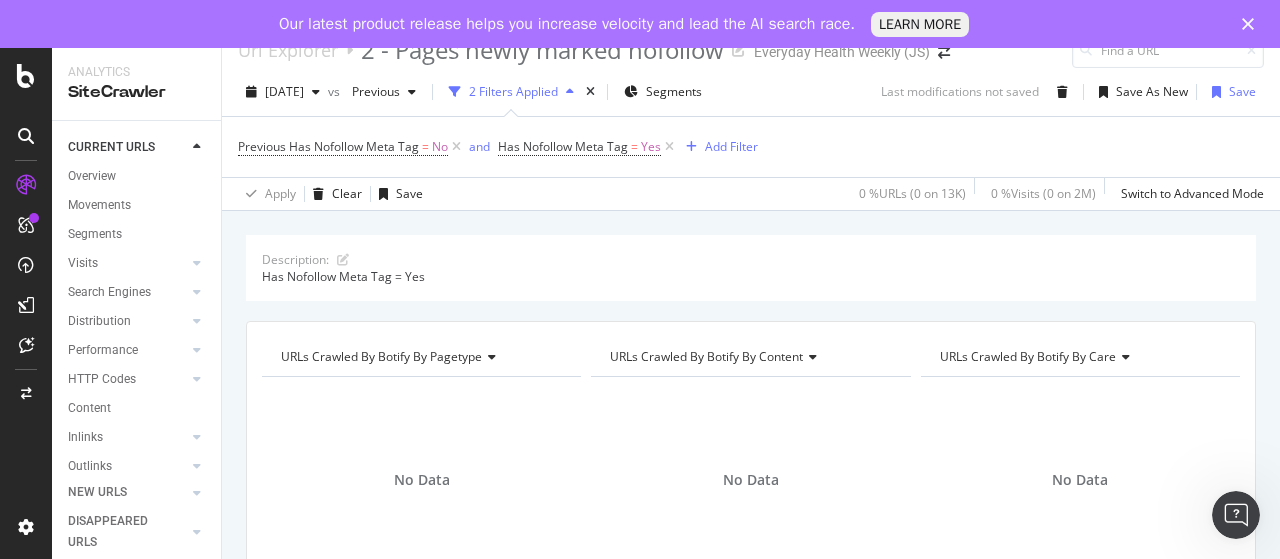 scroll, scrollTop: 0, scrollLeft: 0, axis: both 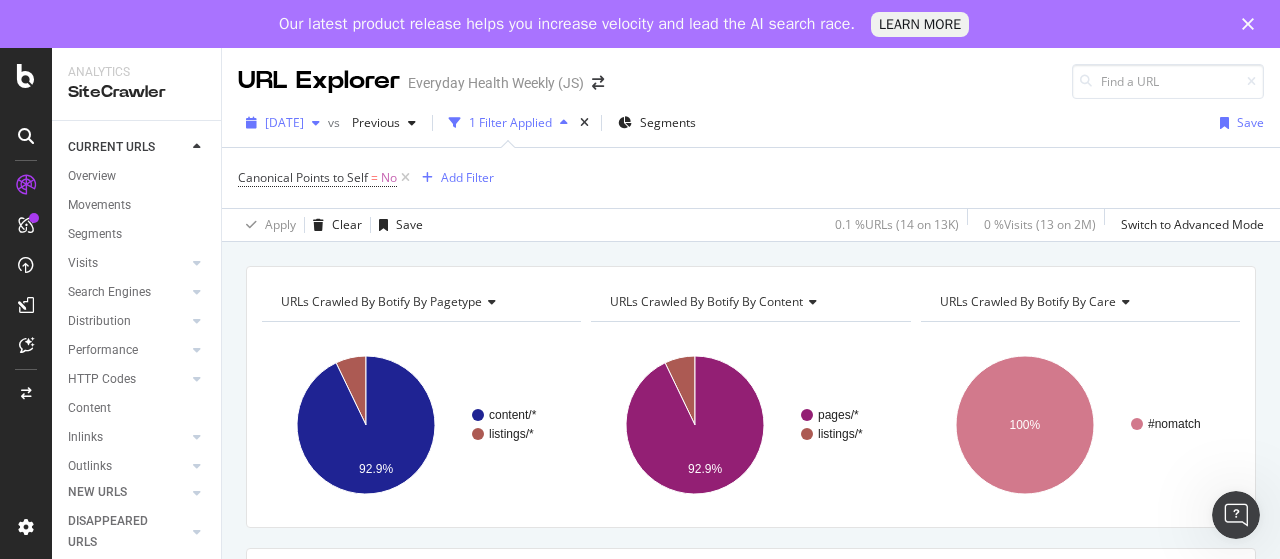 click on "[DATE]" at bounding box center (283, 123) 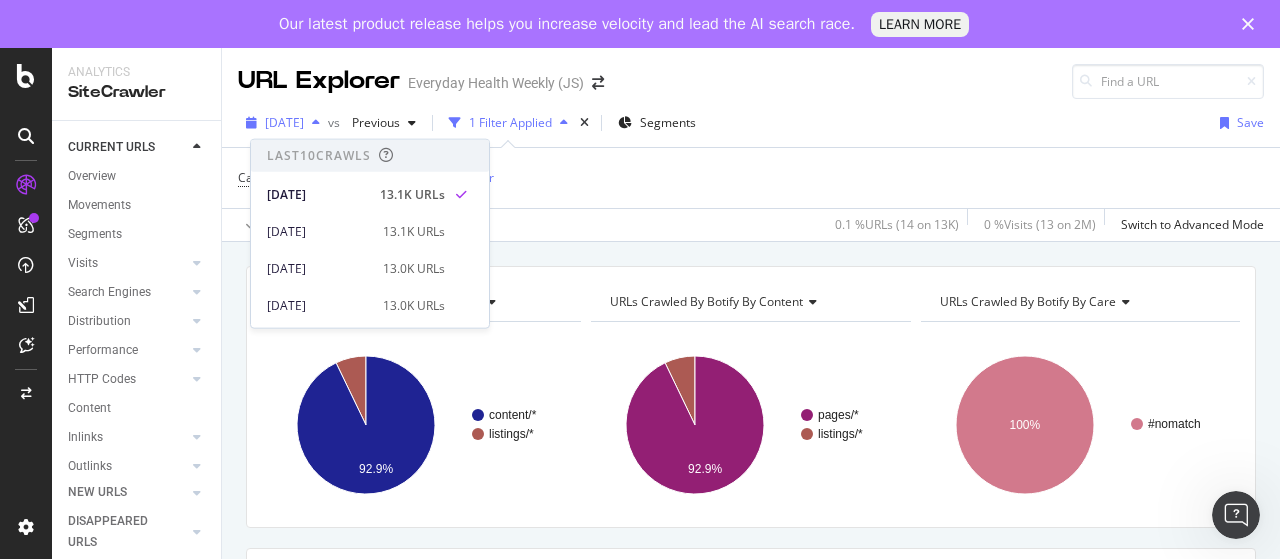 click on "[DATE]" at bounding box center [283, 123] 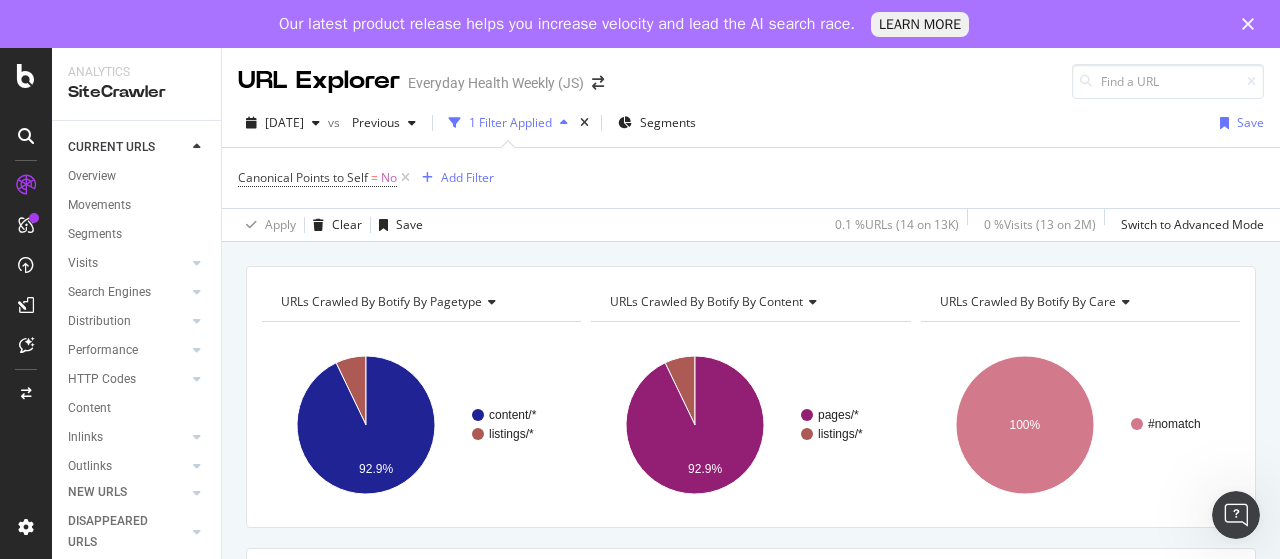 scroll, scrollTop: 200, scrollLeft: 0, axis: vertical 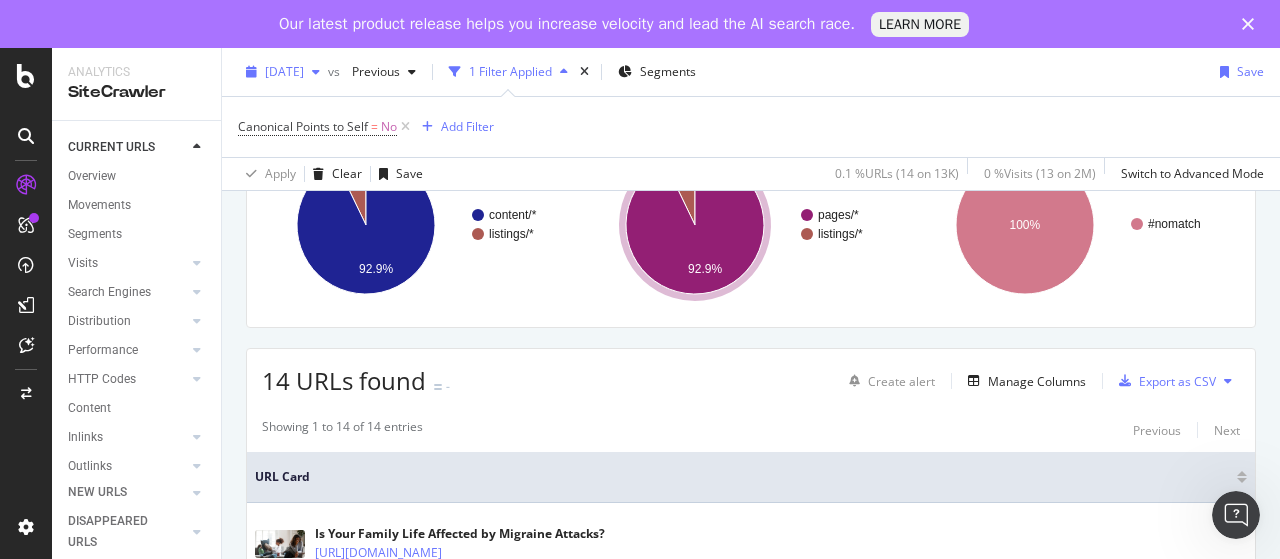click on "[DATE]" at bounding box center [284, 71] 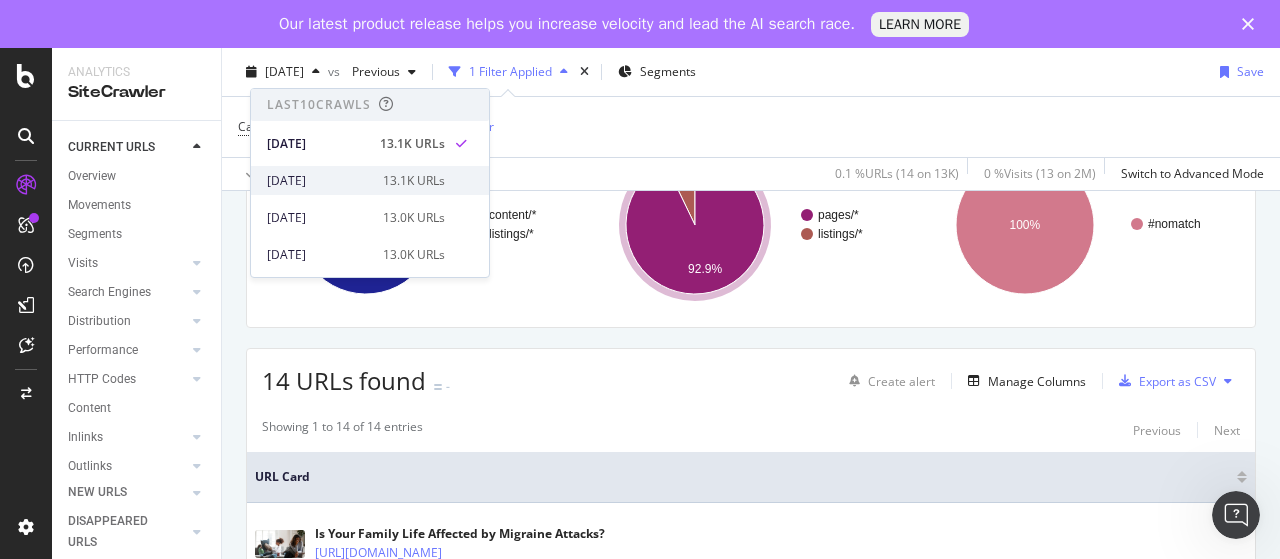click on "[DATE]" at bounding box center (319, 181) 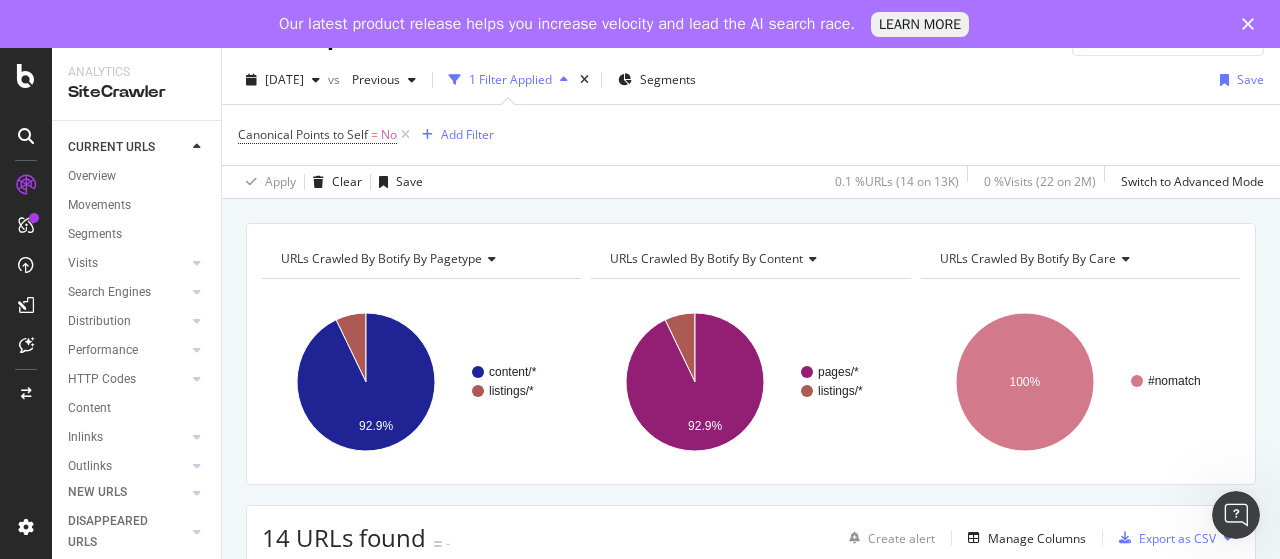 scroll, scrollTop: 0, scrollLeft: 0, axis: both 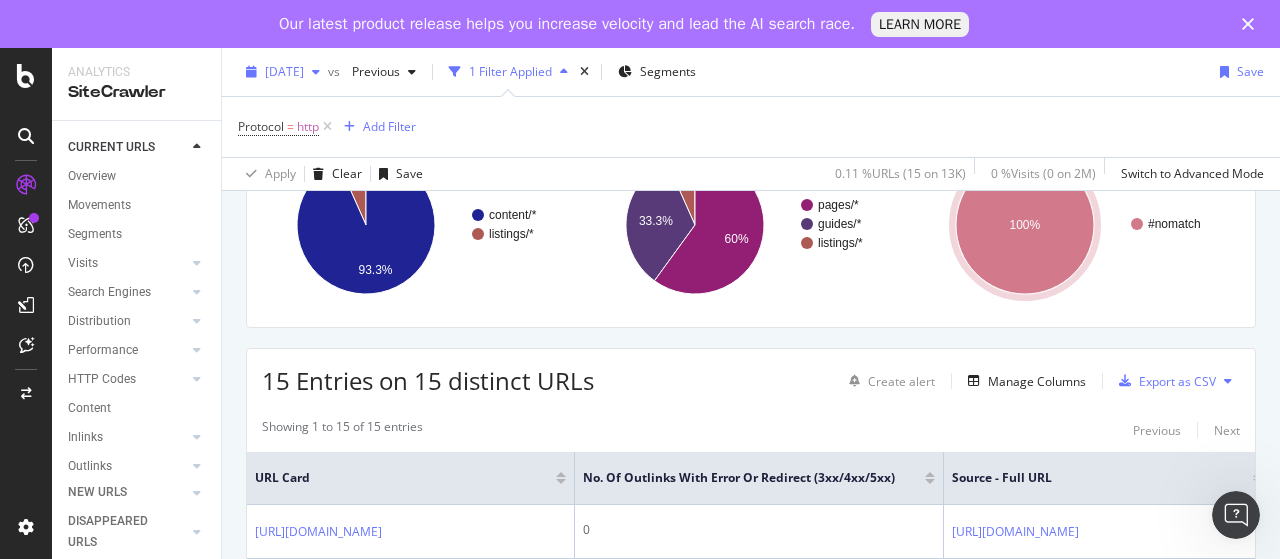 click on "[DATE]" at bounding box center [284, 71] 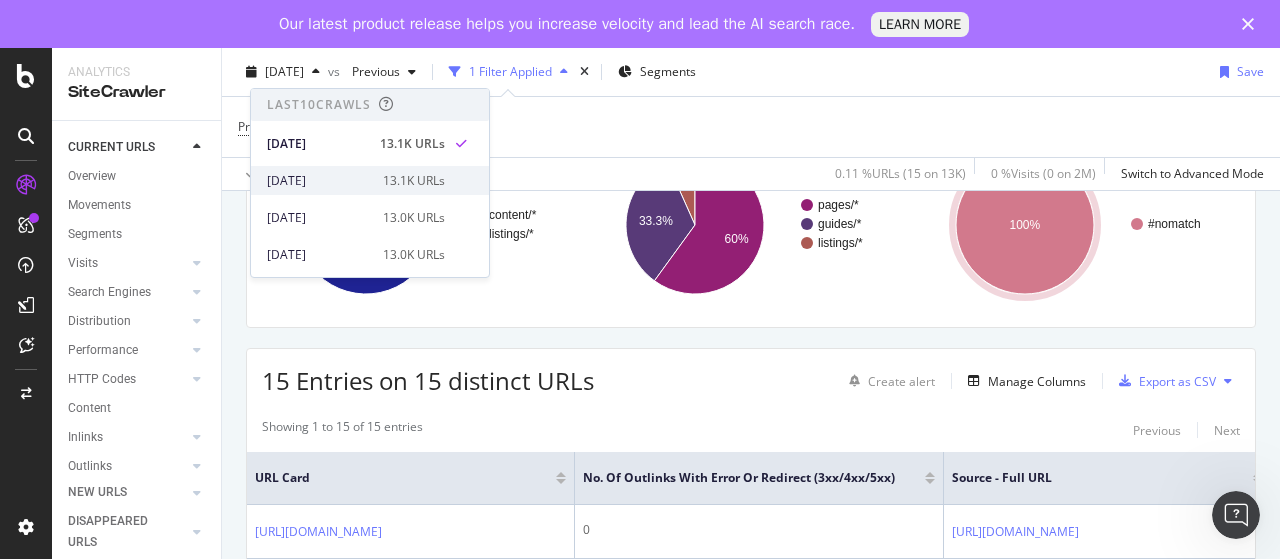 click on "[DATE]" at bounding box center (319, 181) 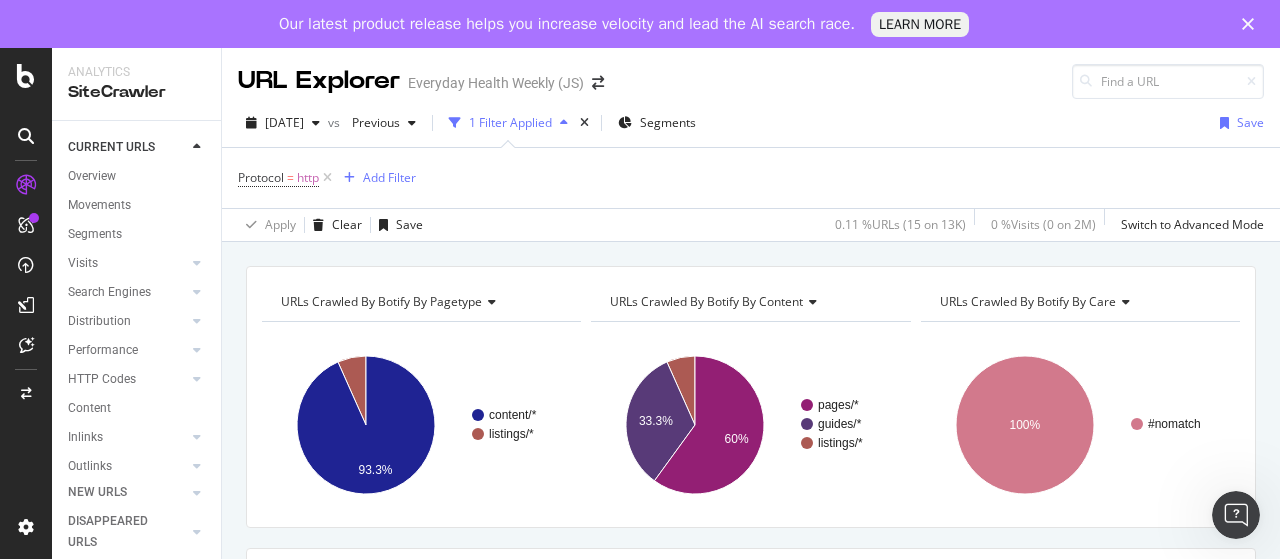 scroll, scrollTop: 100, scrollLeft: 0, axis: vertical 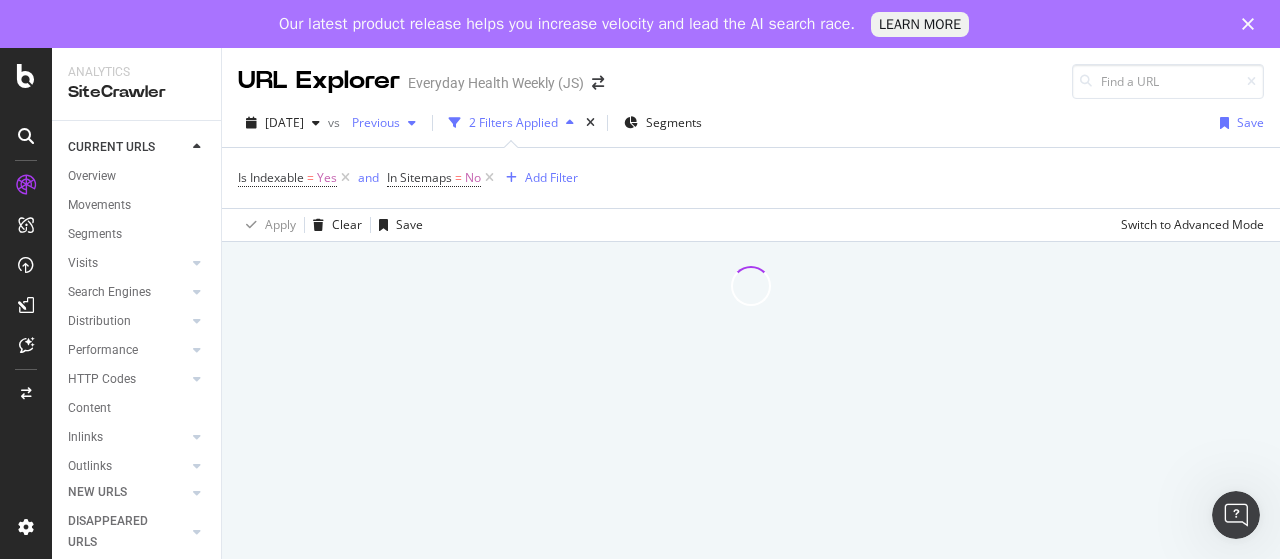 click on "Previous" at bounding box center (372, 122) 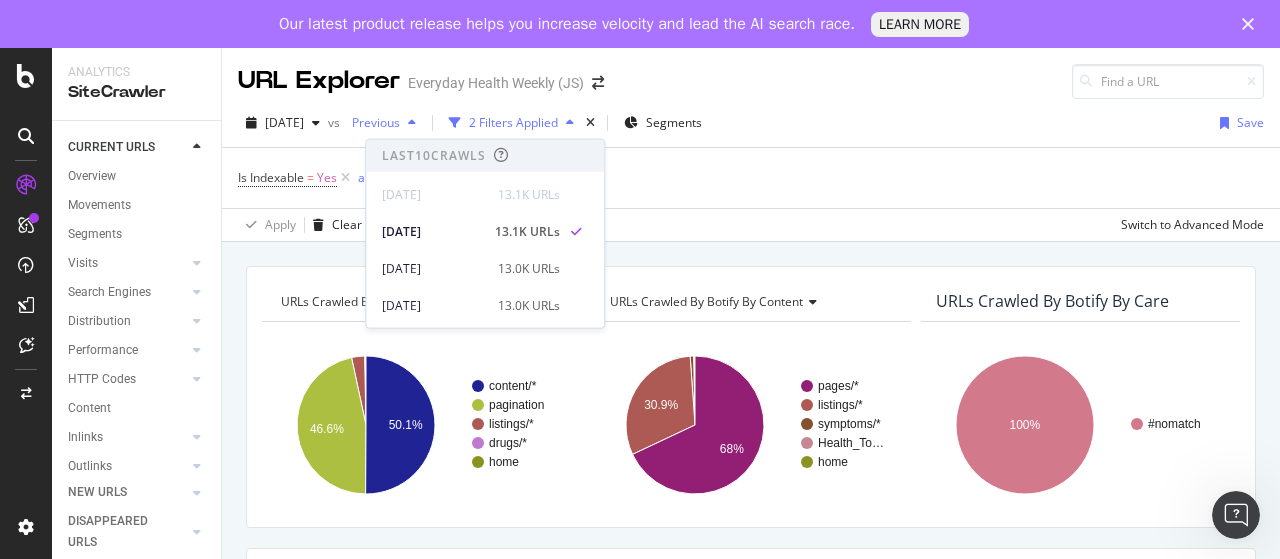 click on "Previous" at bounding box center (372, 122) 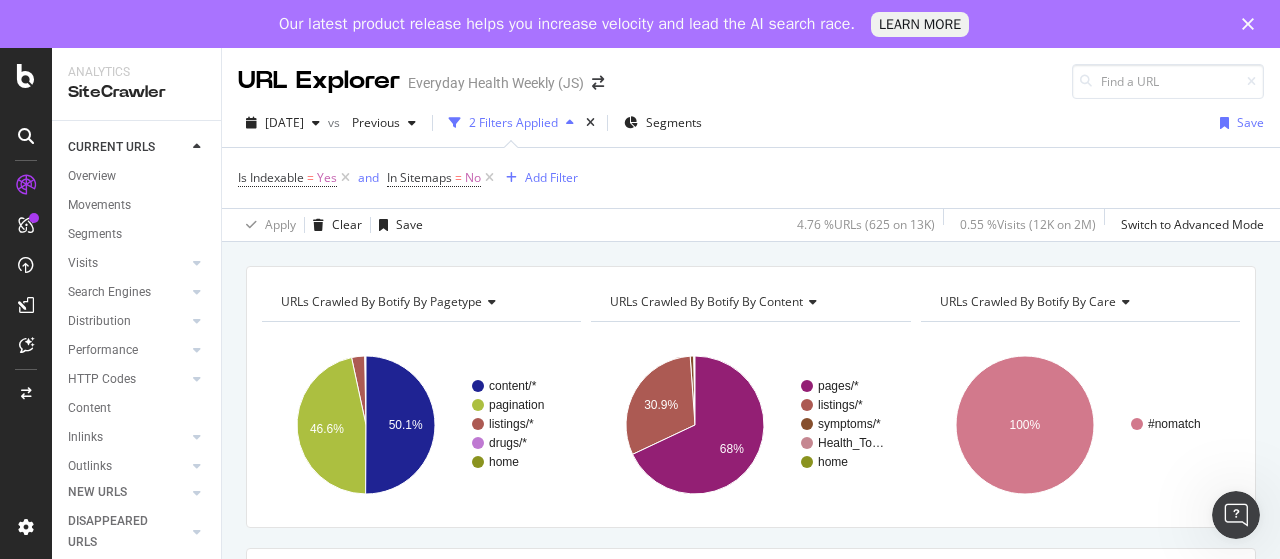 scroll, scrollTop: 100, scrollLeft: 0, axis: vertical 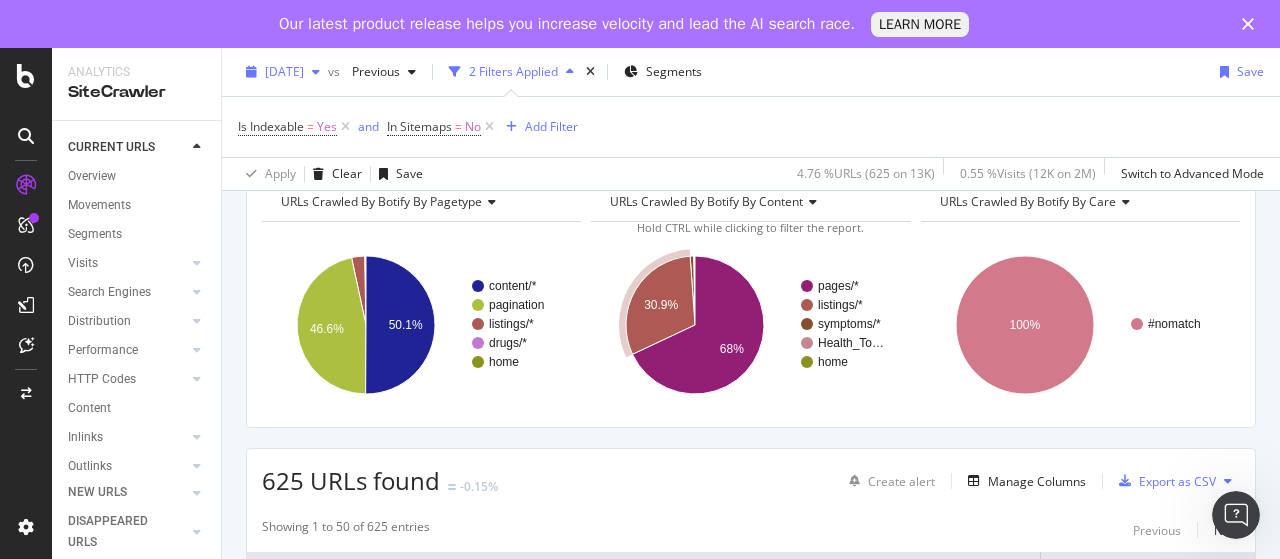 click on "[DATE]" at bounding box center [284, 71] 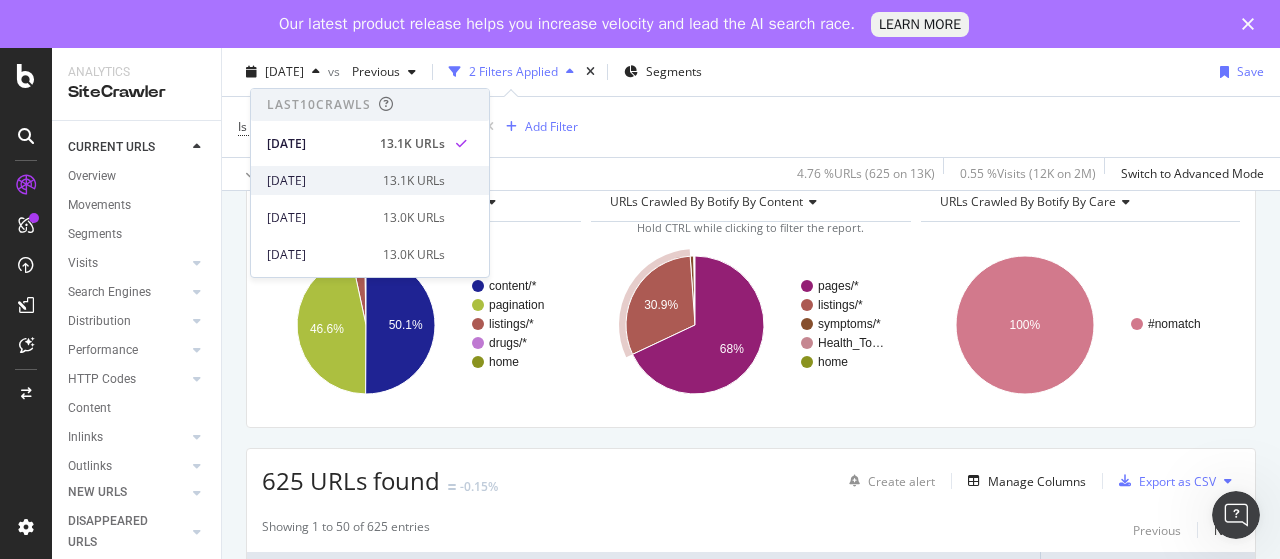 click on "[DATE]" at bounding box center [319, 181] 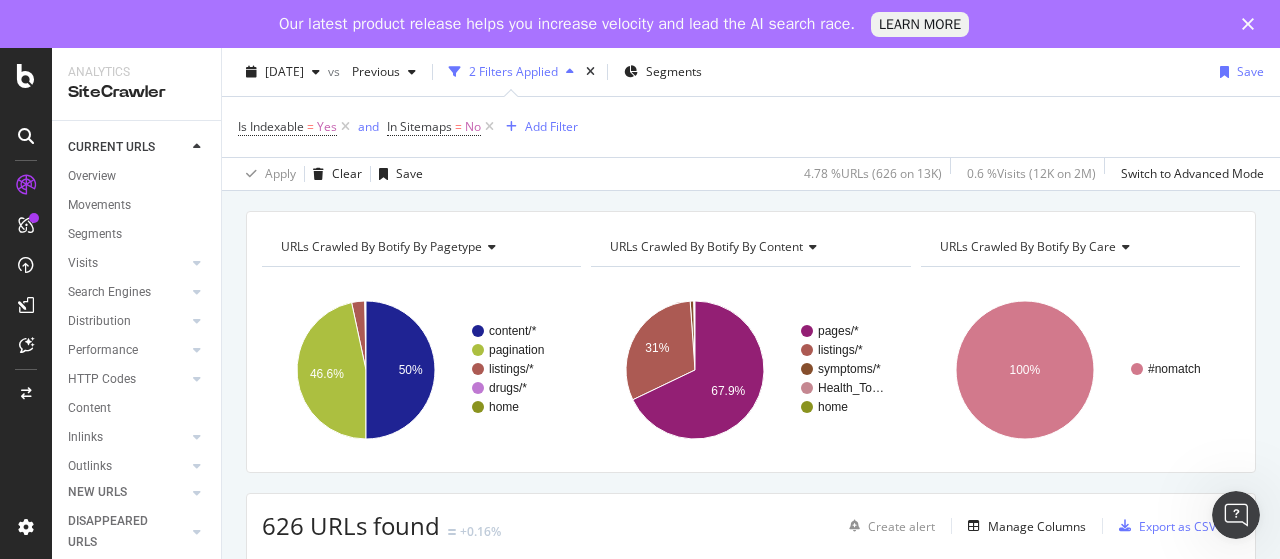 scroll, scrollTop: 100, scrollLeft: 0, axis: vertical 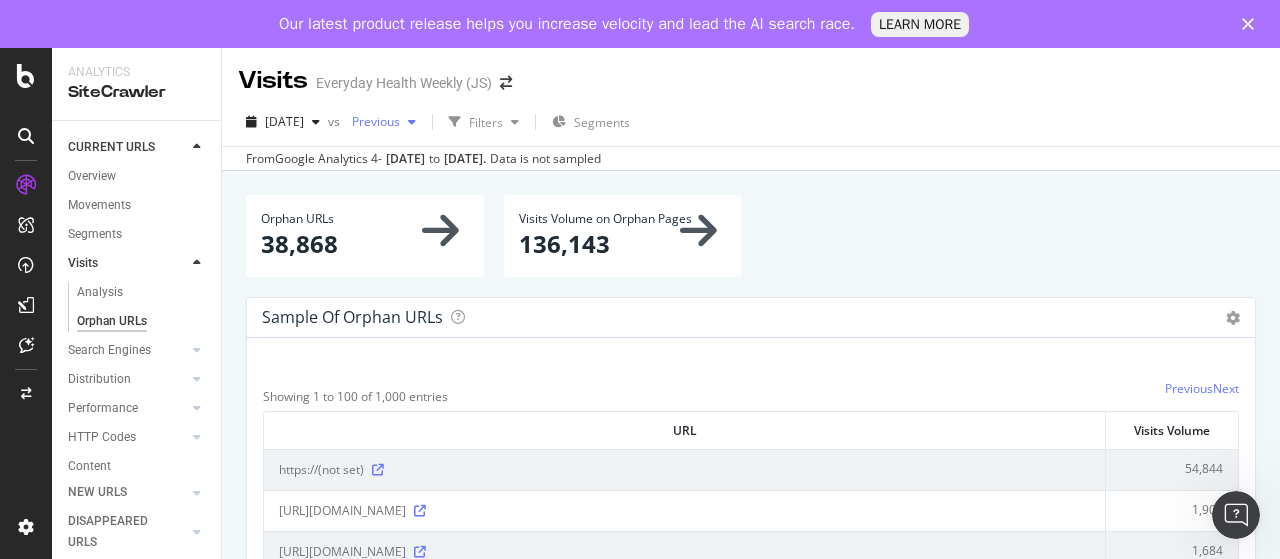 click on "Previous" at bounding box center [372, 121] 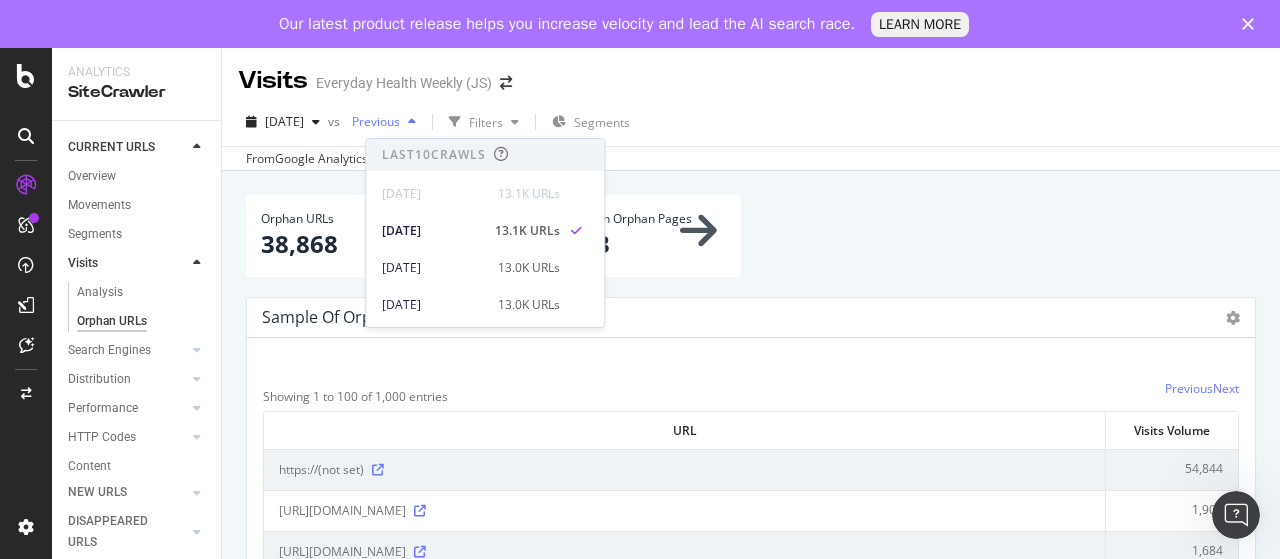 click on "Previous" at bounding box center (372, 121) 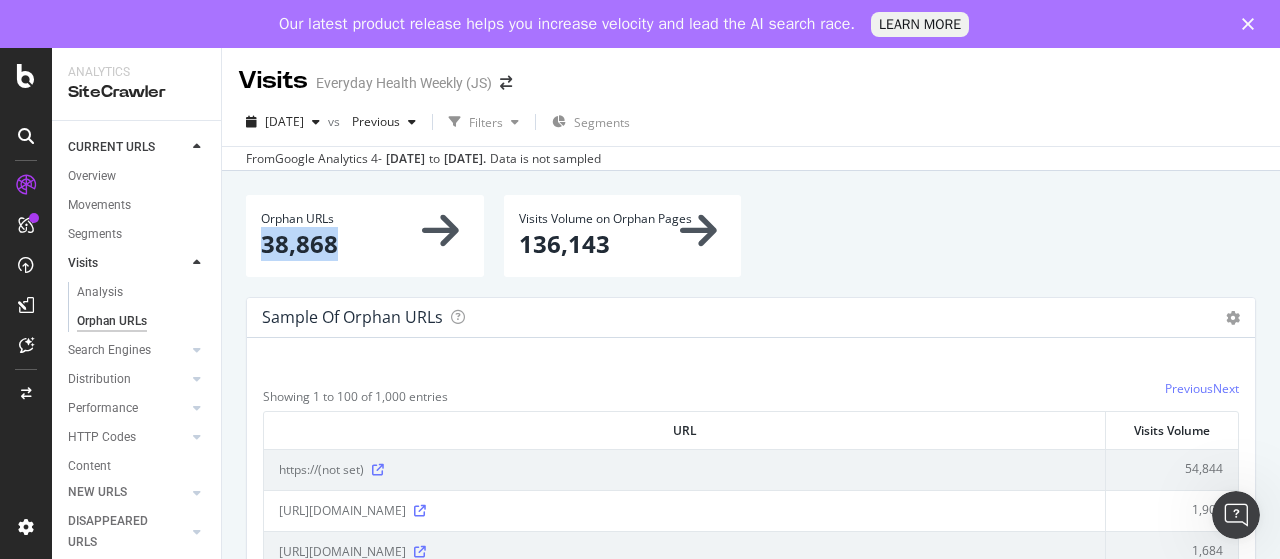 drag, startPoint x: 262, startPoint y: 245, endPoint x: 348, endPoint y: 245, distance: 86 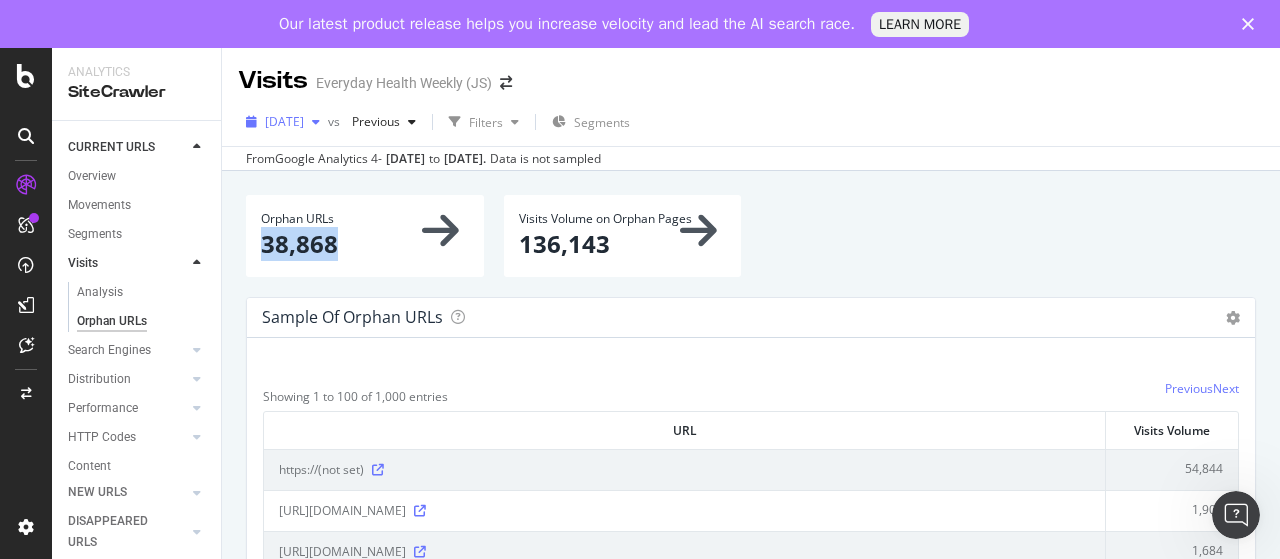click on "[DATE]" at bounding box center (284, 121) 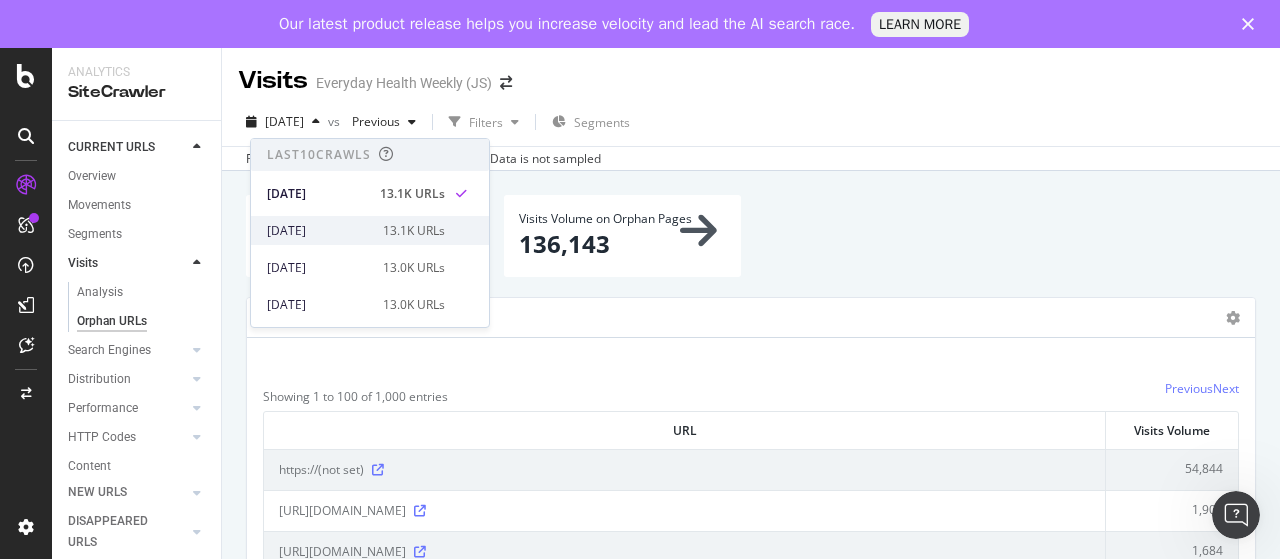 click on "[DATE]" at bounding box center (319, 231) 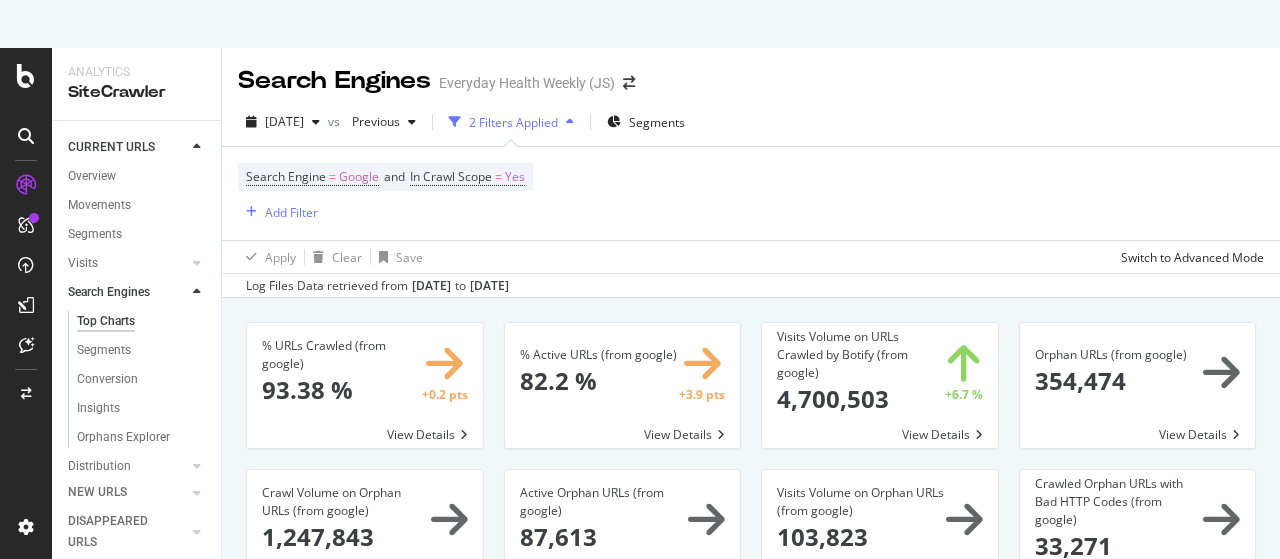 scroll, scrollTop: 0, scrollLeft: 0, axis: both 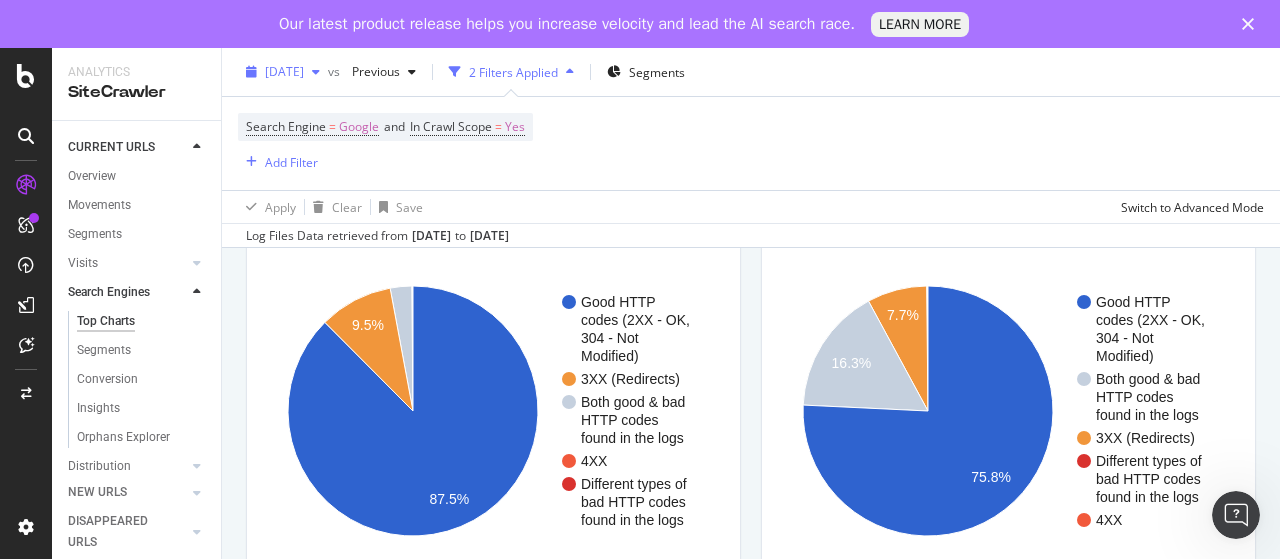 click on "[DATE]" at bounding box center [284, 71] 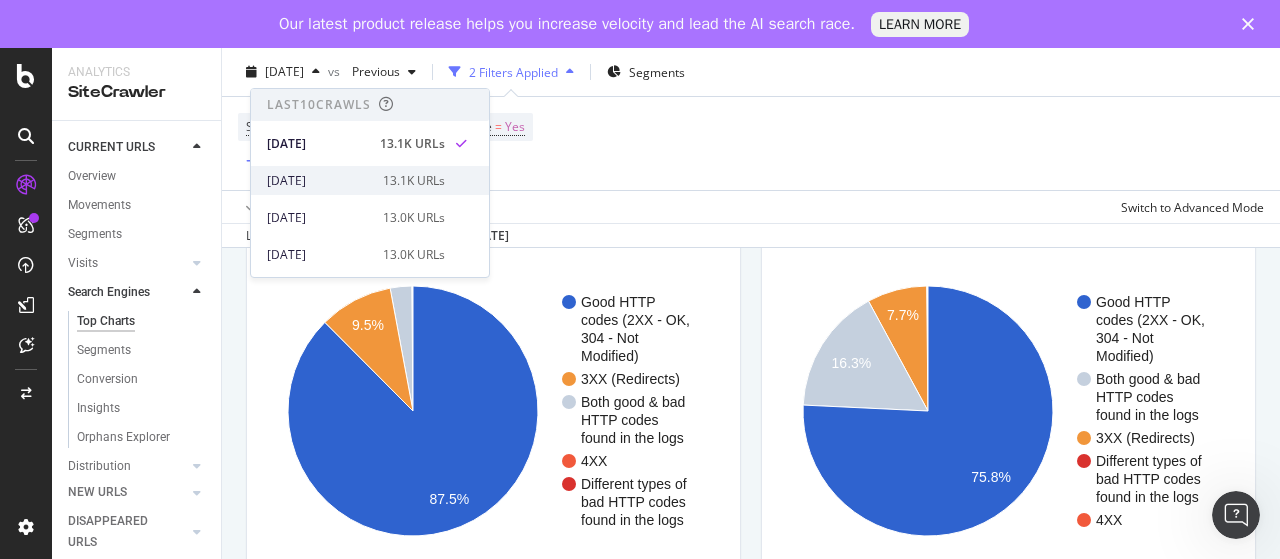 click on "[DATE]" at bounding box center (319, 181) 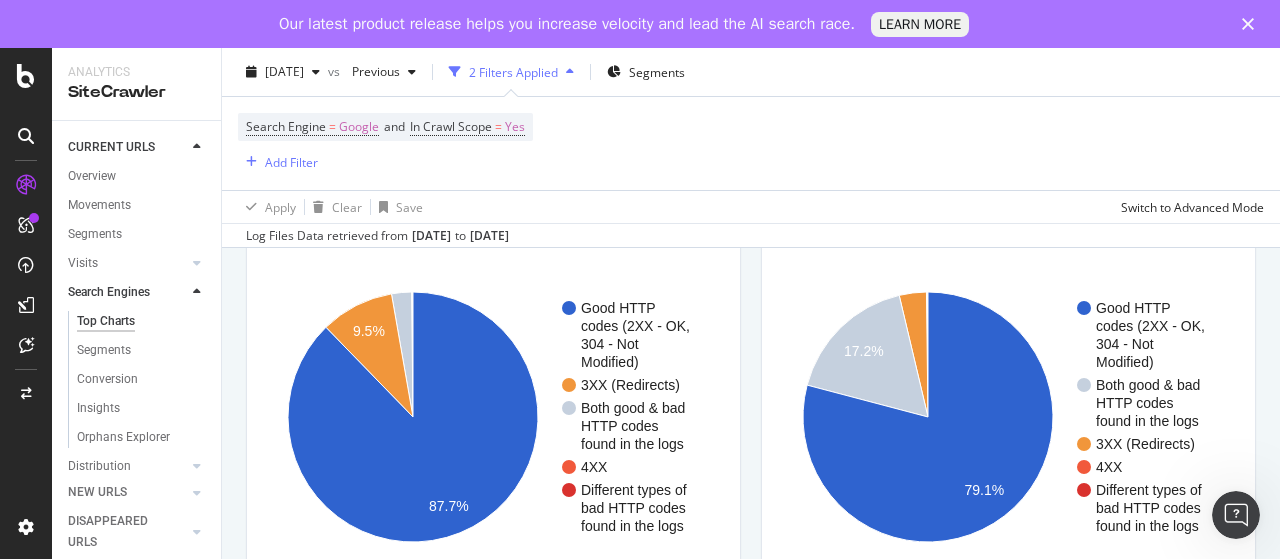 scroll, scrollTop: 1700, scrollLeft: 0, axis: vertical 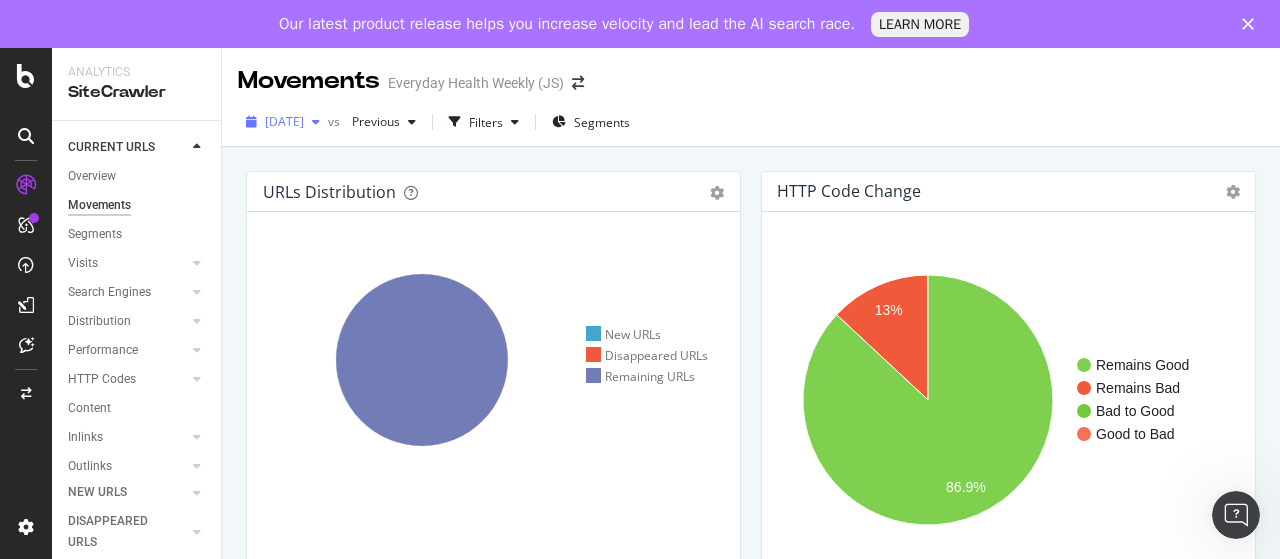 click on "[DATE]" at bounding box center (284, 121) 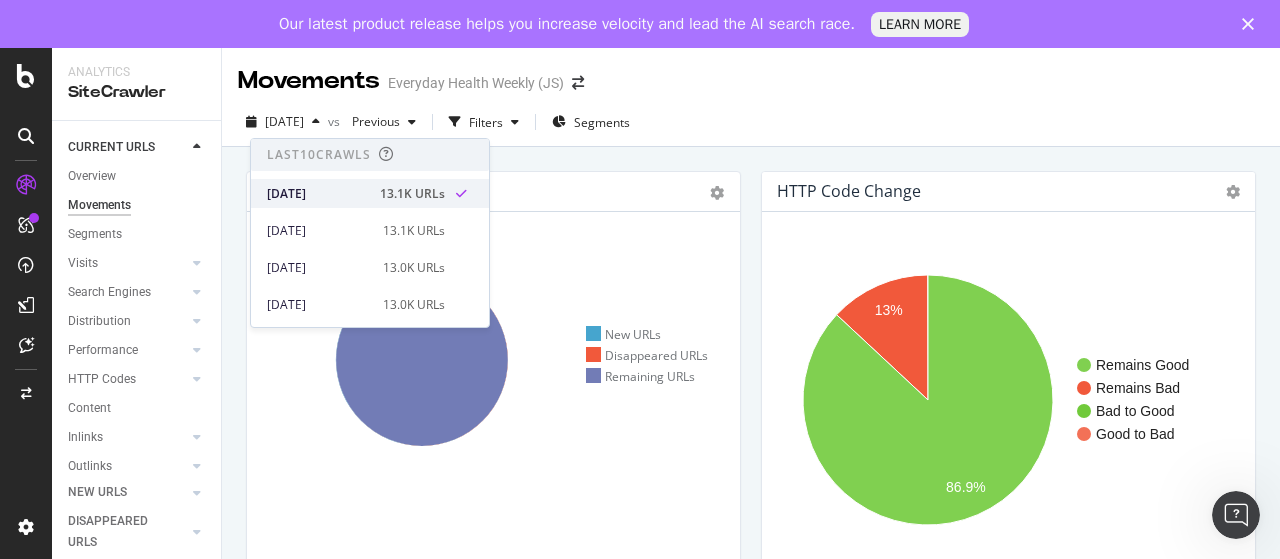 click on "[DATE]" at bounding box center (317, 194) 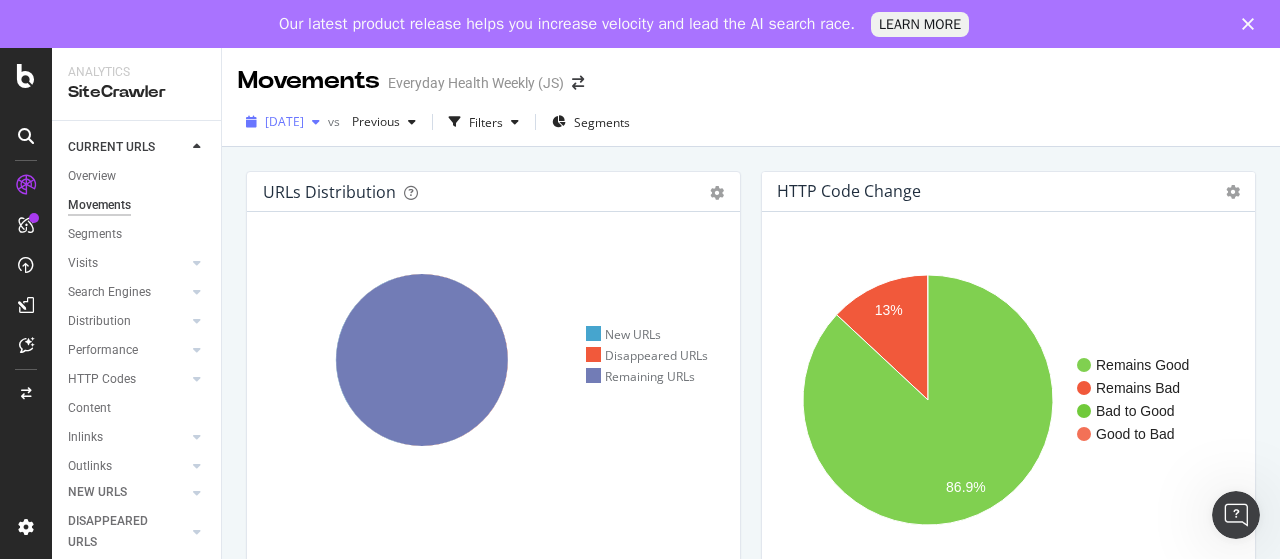 click on "[DATE]" at bounding box center (283, 122) 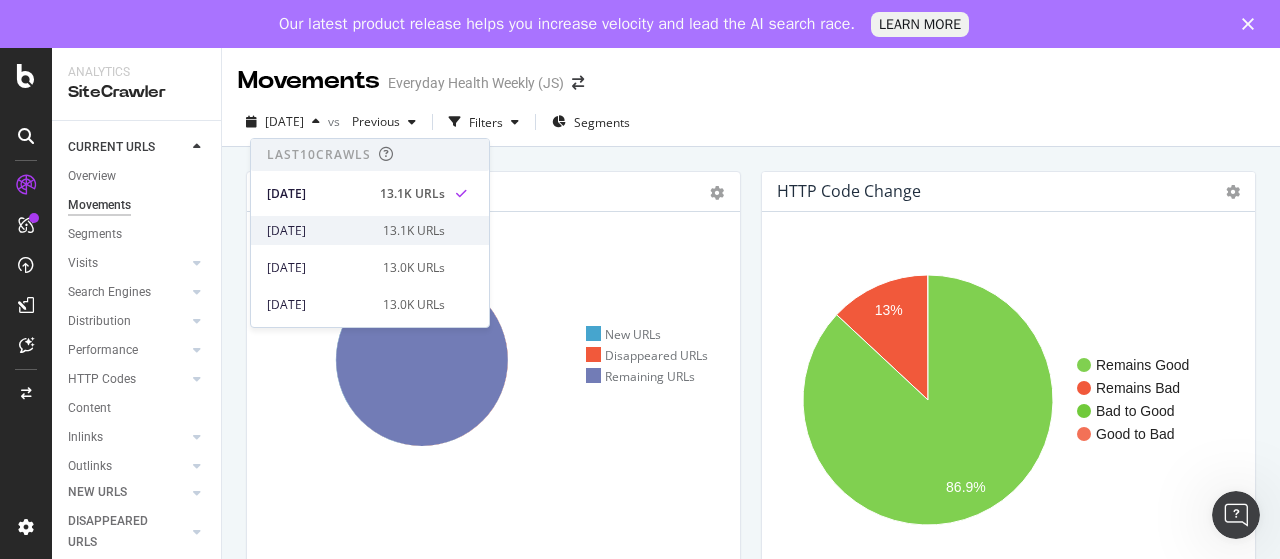 click on "[DATE]" at bounding box center [319, 231] 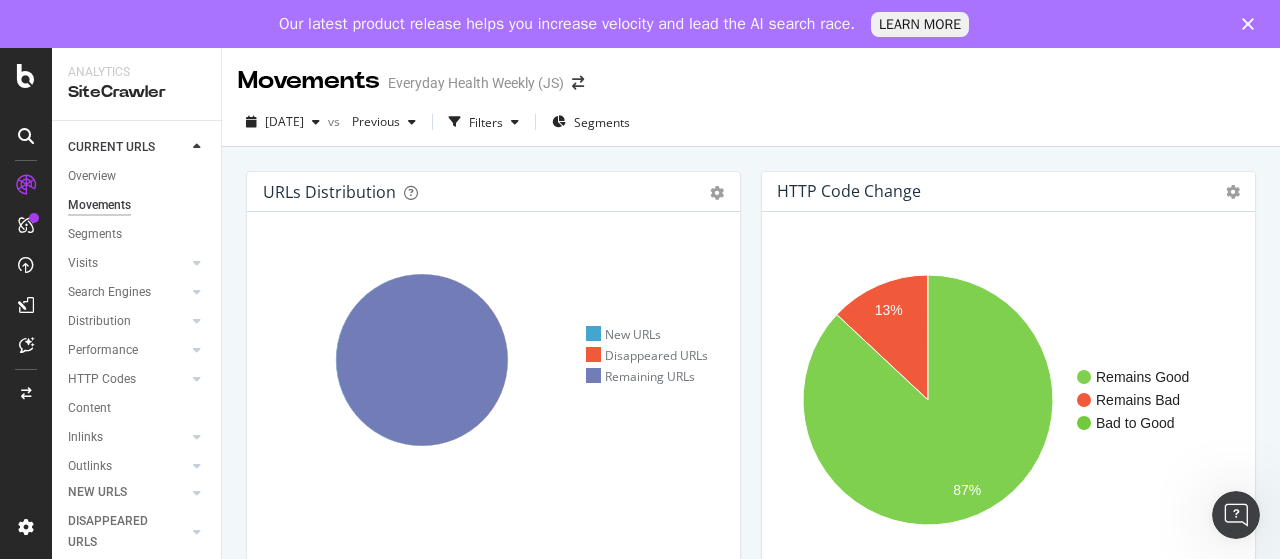 scroll, scrollTop: 1056, scrollLeft: 0, axis: vertical 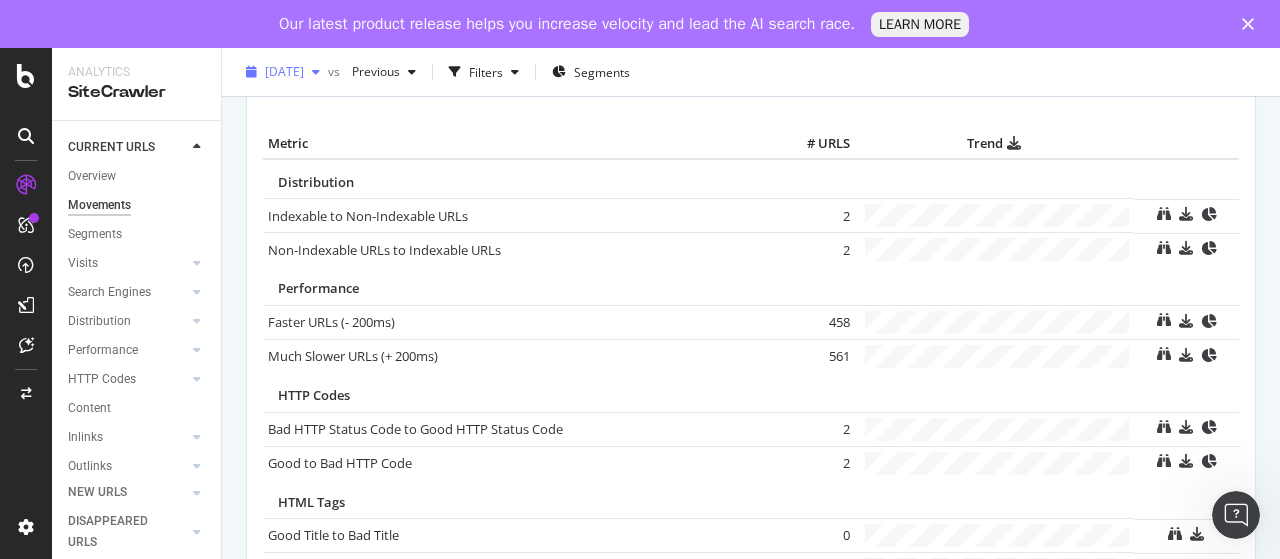 click on "[DATE]" at bounding box center [284, 71] 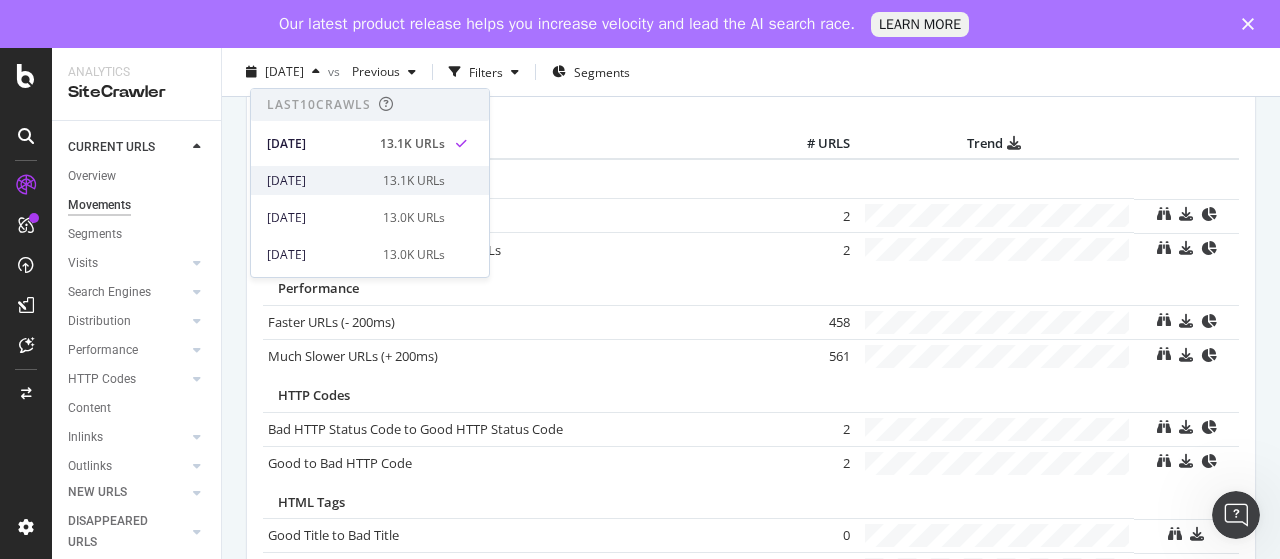 click on "[DATE]" at bounding box center [319, 181] 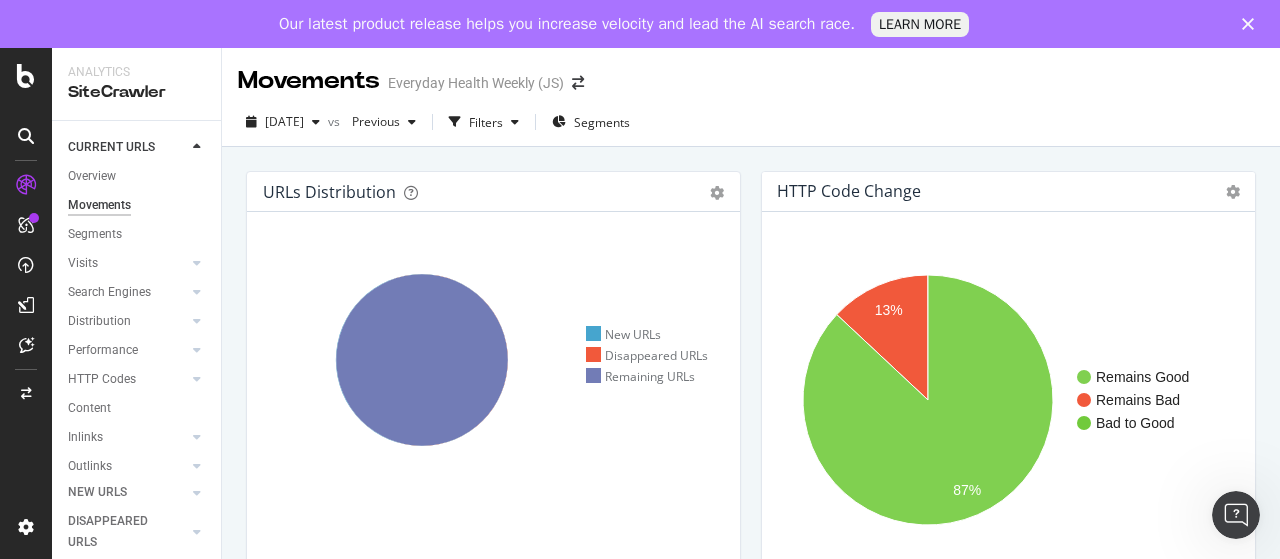 scroll, scrollTop: 1559, scrollLeft: 0, axis: vertical 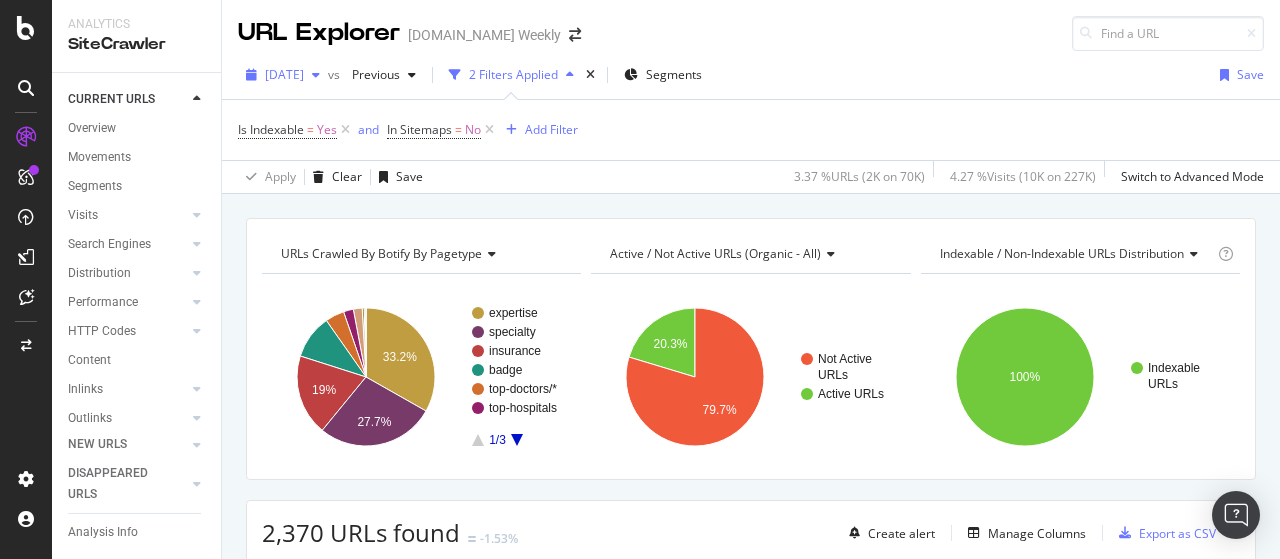 click on "[DATE]" at bounding box center [284, 74] 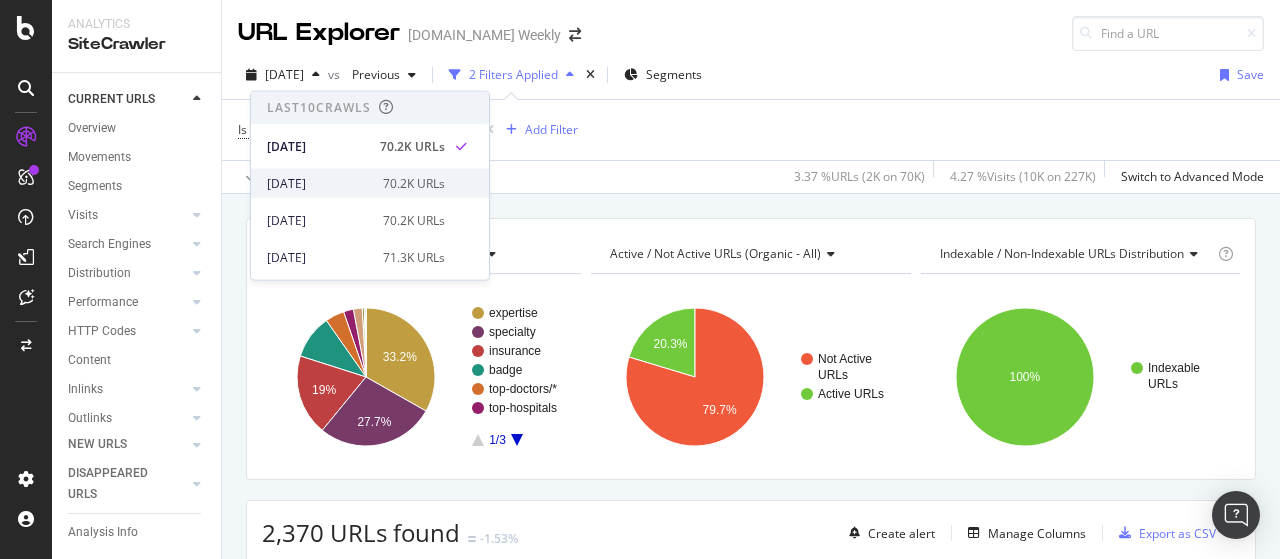 click on "2025 Jul. 13th 70.2K URLs" at bounding box center [370, 183] 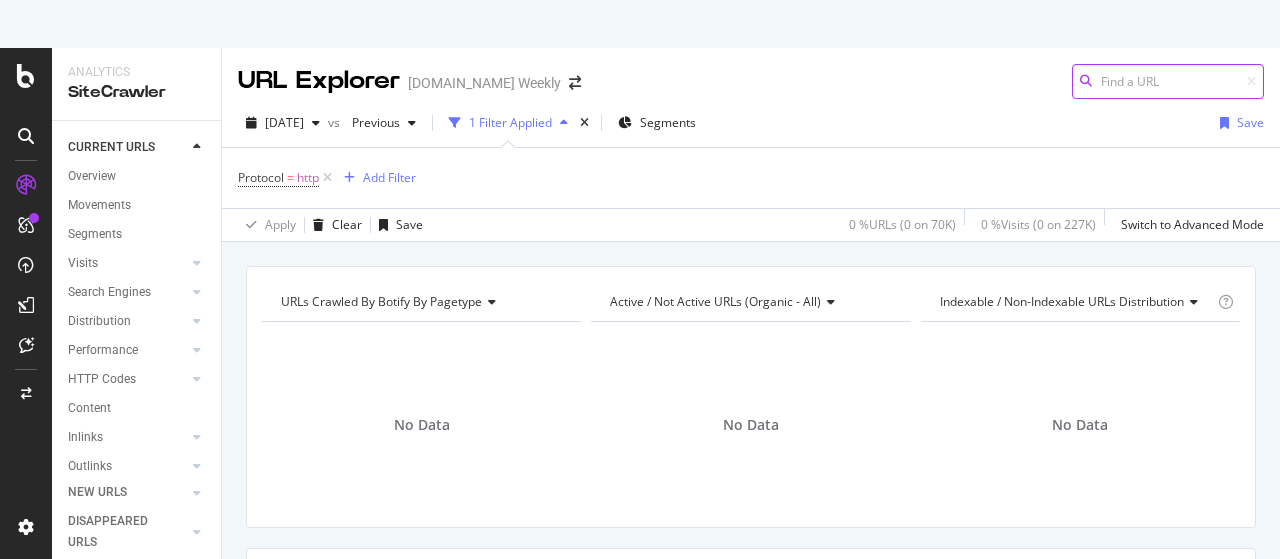 scroll, scrollTop: 0, scrollLeft: 0, axis: both 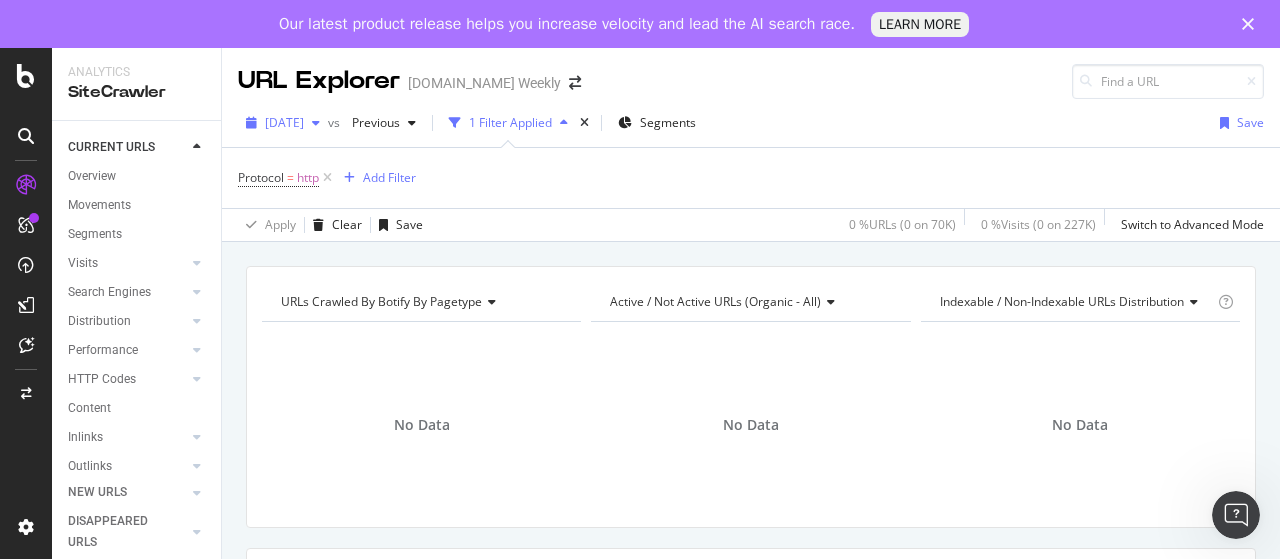 click on "[DATE]" at bounding box center (284, 122) 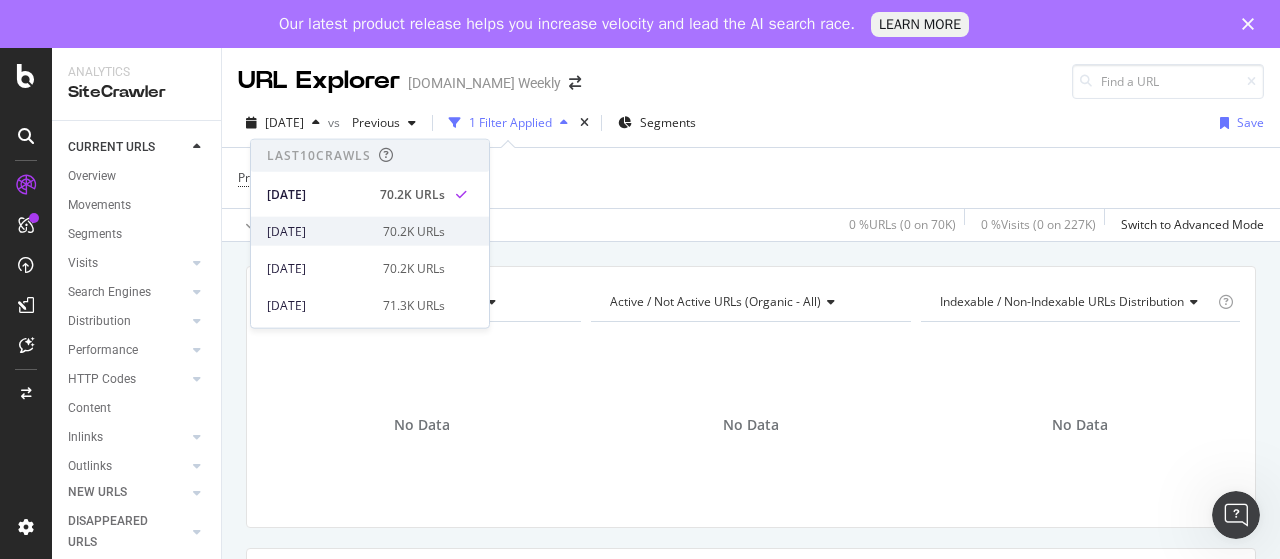 click on "[DATE]" at bounding box center [319, 231] 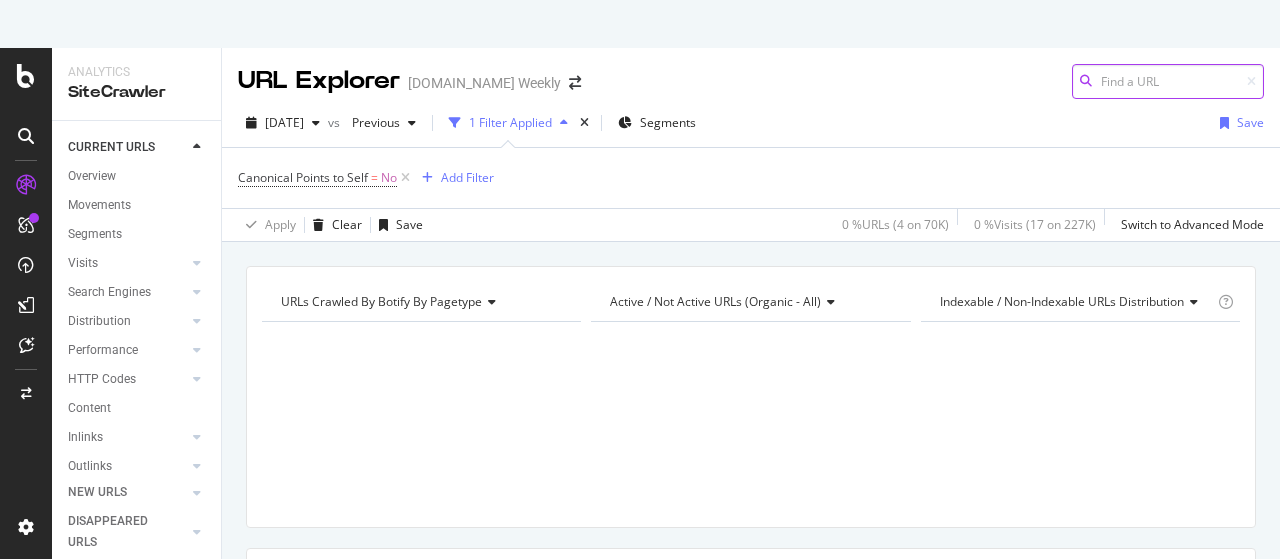 scroll, scrollTop: 0, scrollLeft: 0, axis: both 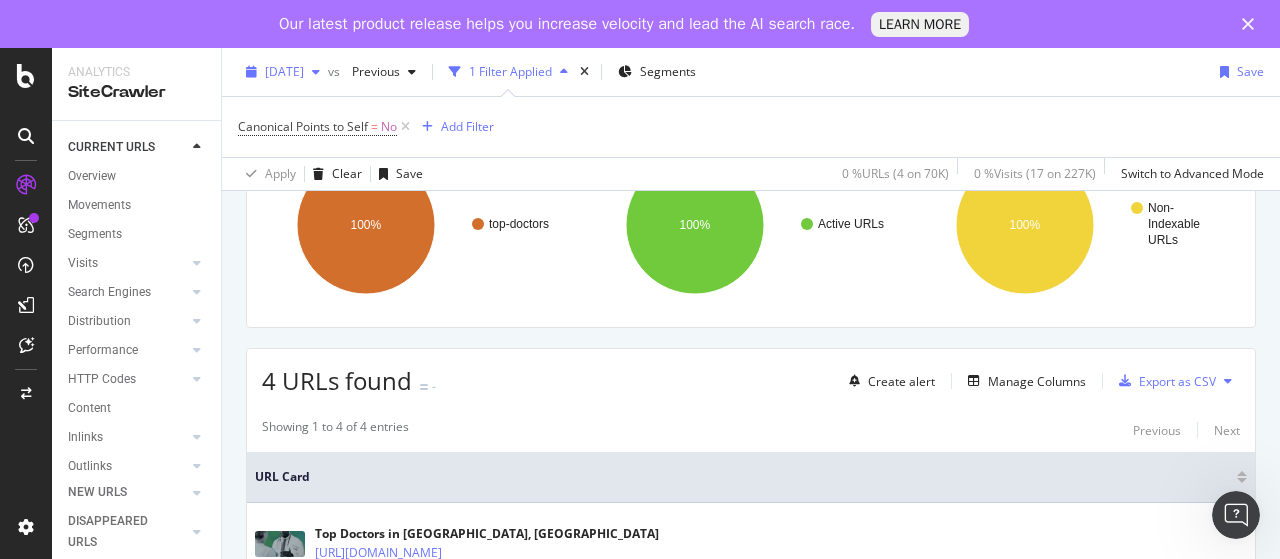 click on "[DATE]" at bounding box center [284, 71] 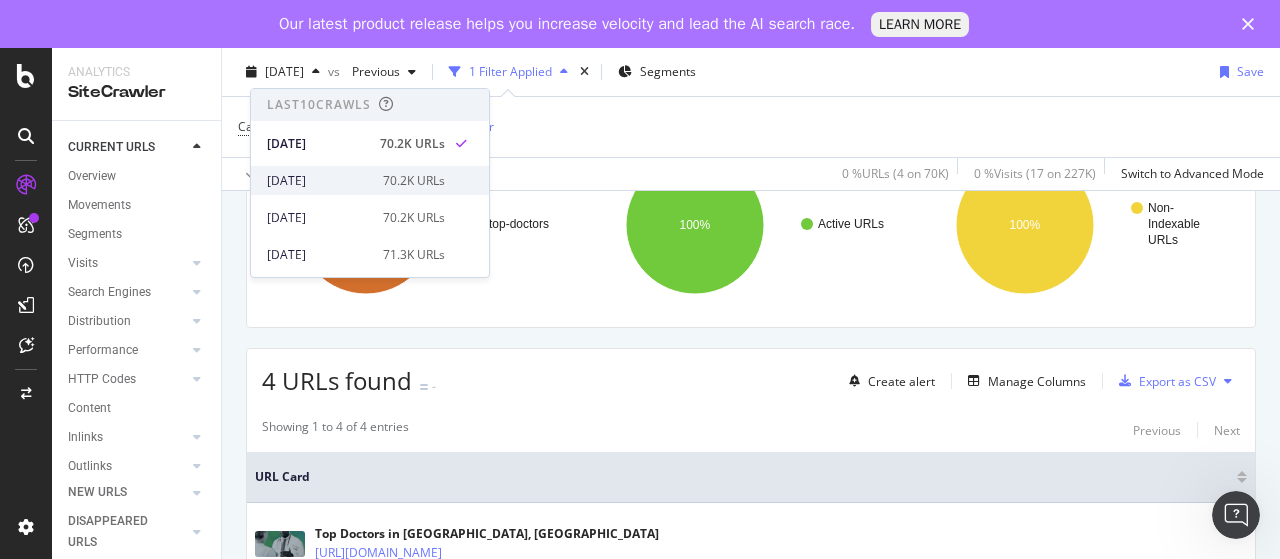 click on "2025 Jul. 13th 70.2K URLs" at bounding box center (370, 180) 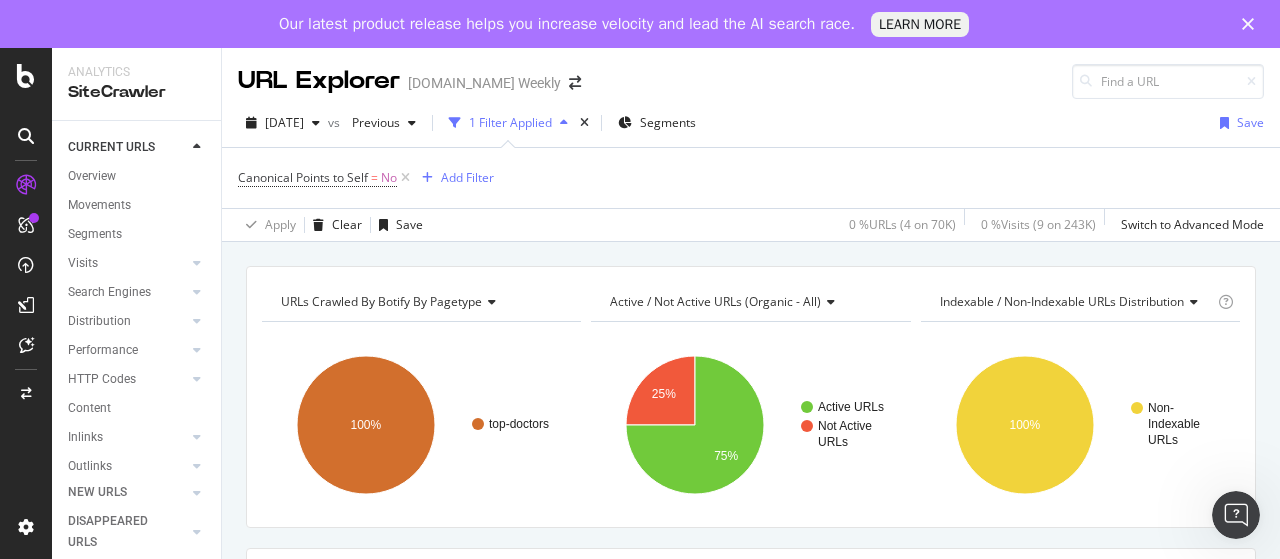 scroll, scrollTop: 200, scrollLeft: 0, axis: vertical 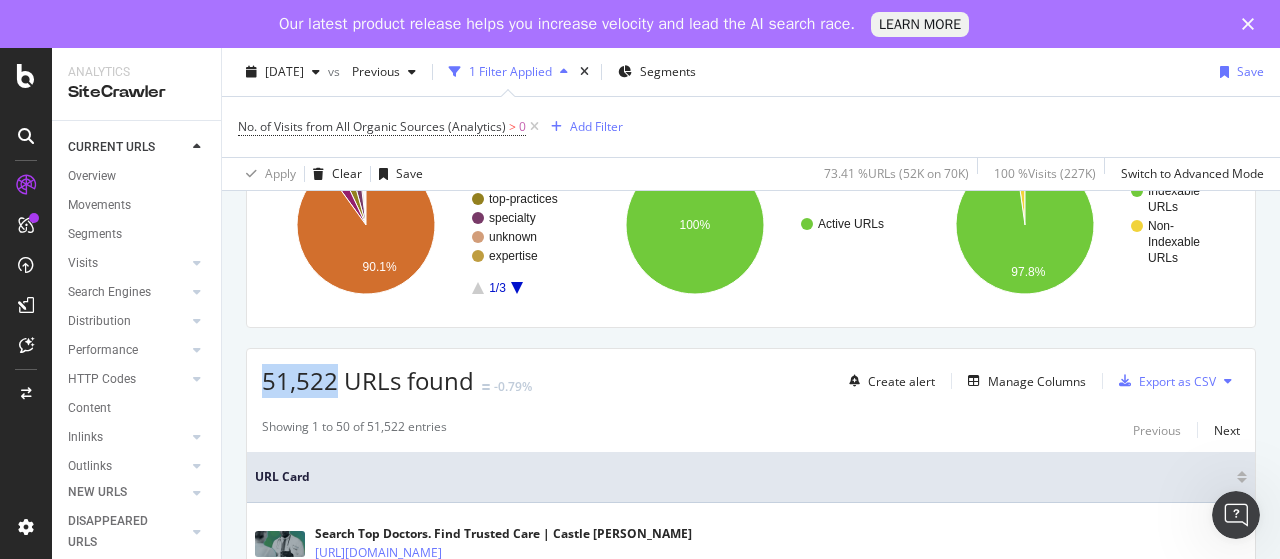 drag, startPoint x: 264, startPoint y: 381, endPoint x: 326, endPoint y: 414, distance: 70.23532 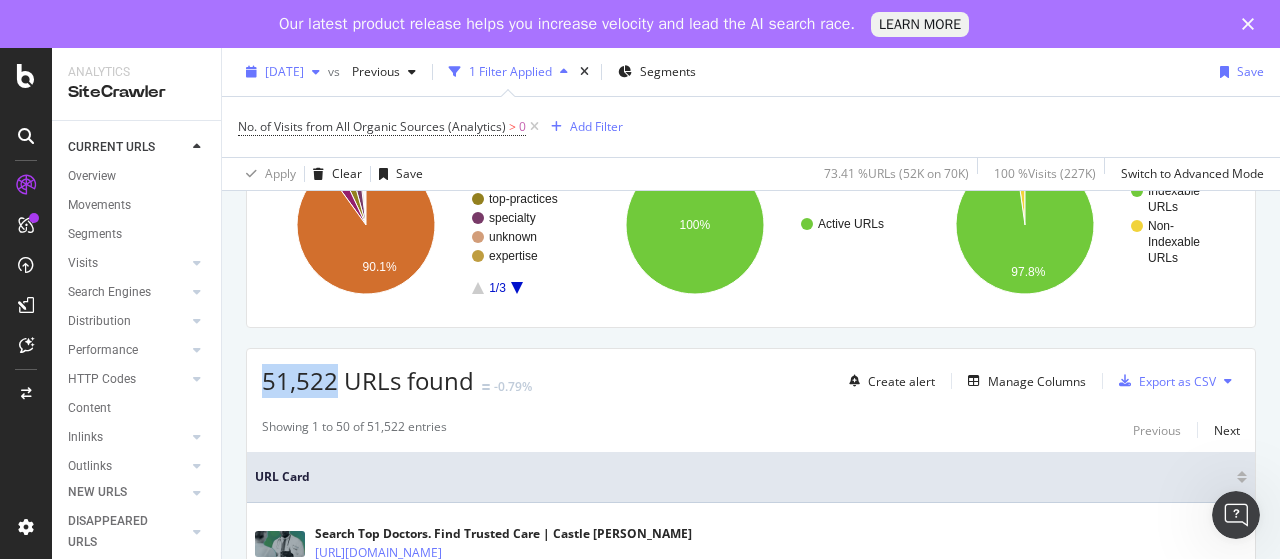 click on "[DATE]" at bounding box center (284, 71) 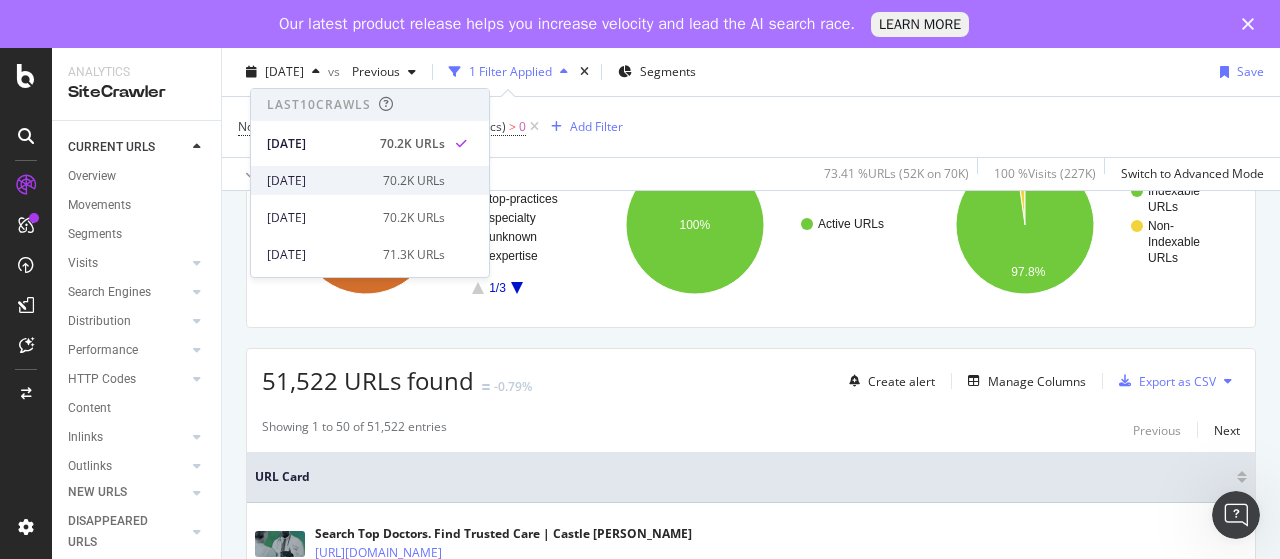 click on "[DATE]" at bounding box center (319, 181) 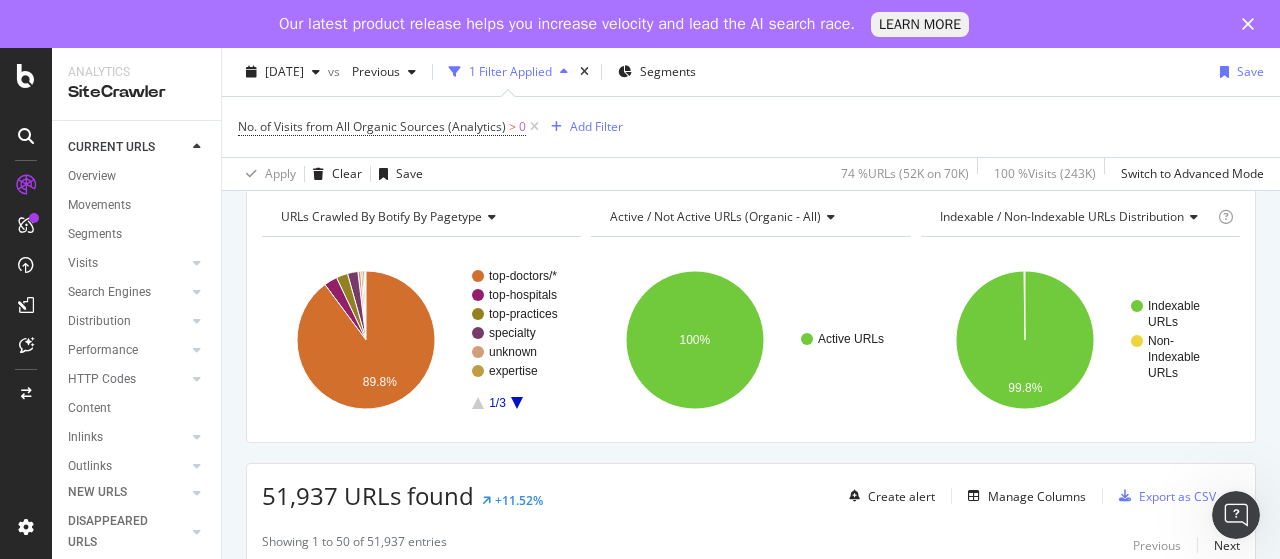 scroll, scrollTop: 100, scrollLeft: 0, axis: vertical 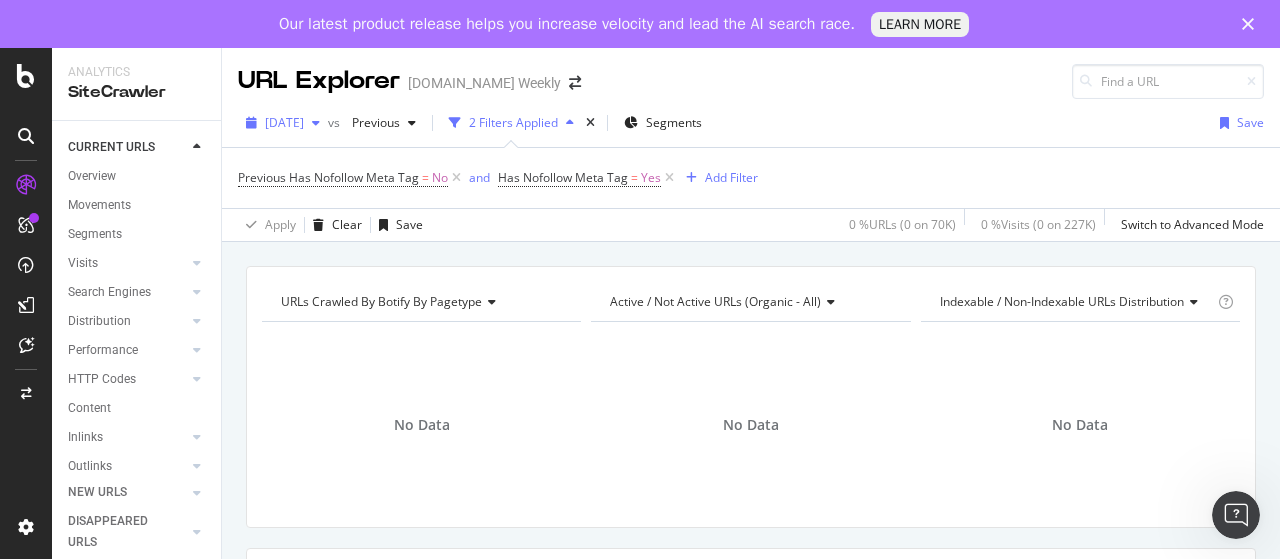 click on "[DATE]" at bounding box center [283, 123] 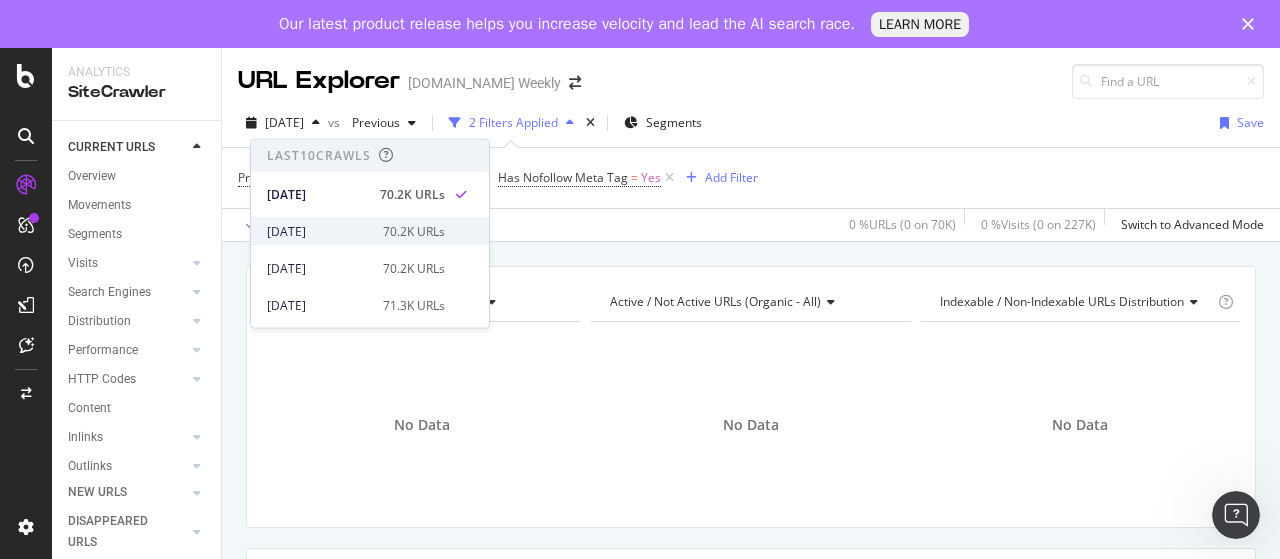 click on "[DATE]" at bounding box center (319, 231) 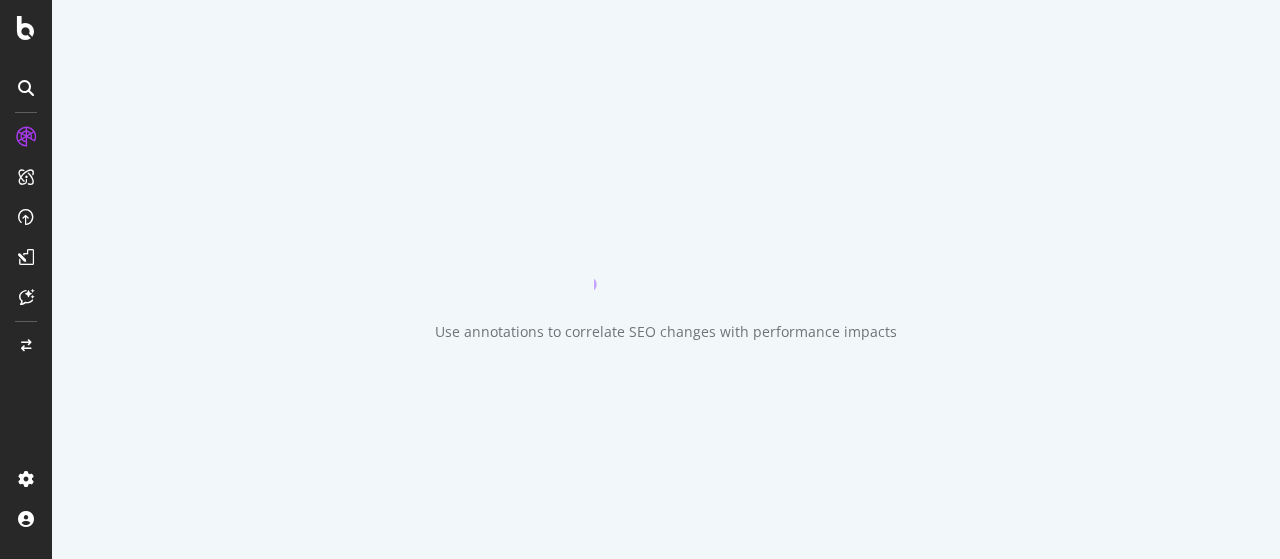 scroll, scrollTop: 0, scrollLeft: 0, axis: both 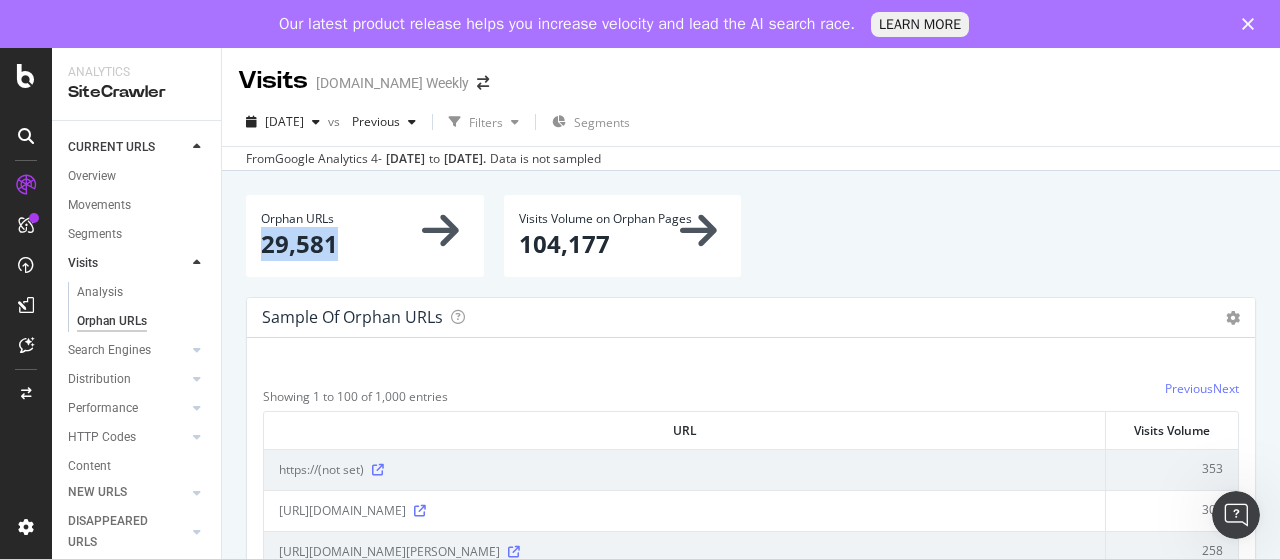 drag, startPoint x: 262, startPoint y: 241, endPoint x: 367, endPoint y: 249, distance: 105.30432 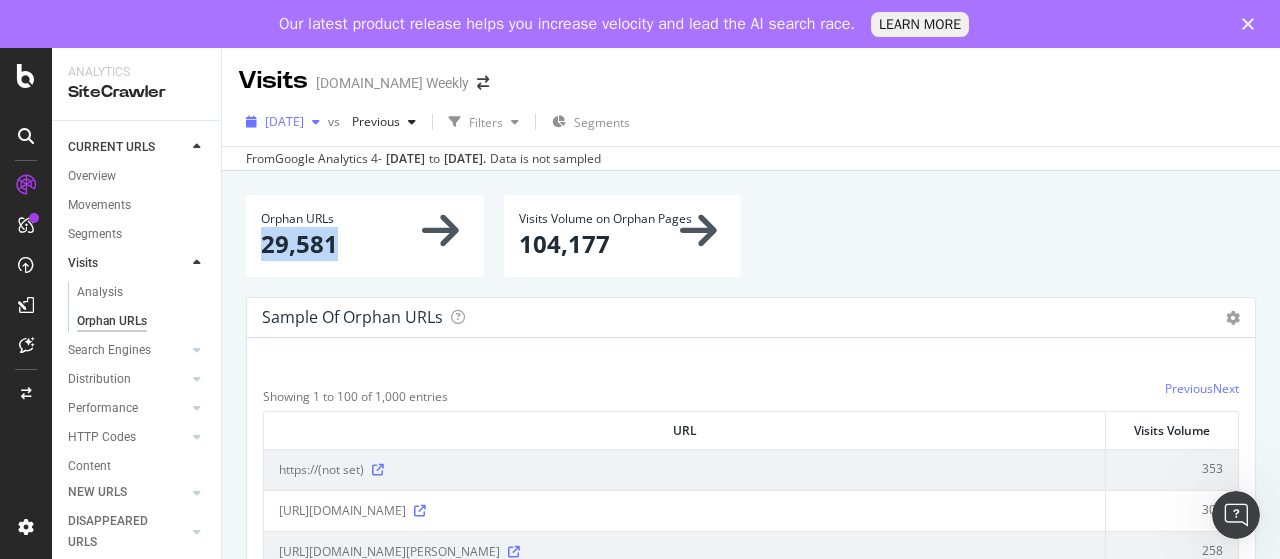 click on "[DATE]" at bounding box center (284, 121) 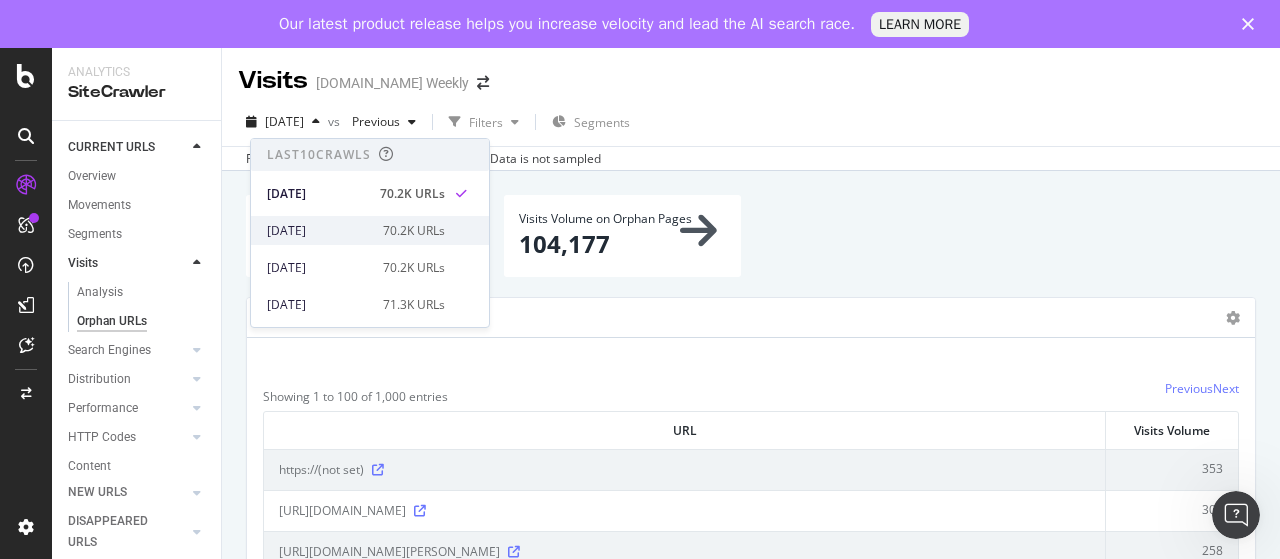 click on "[DATE]" at bounding box center (319, 231) 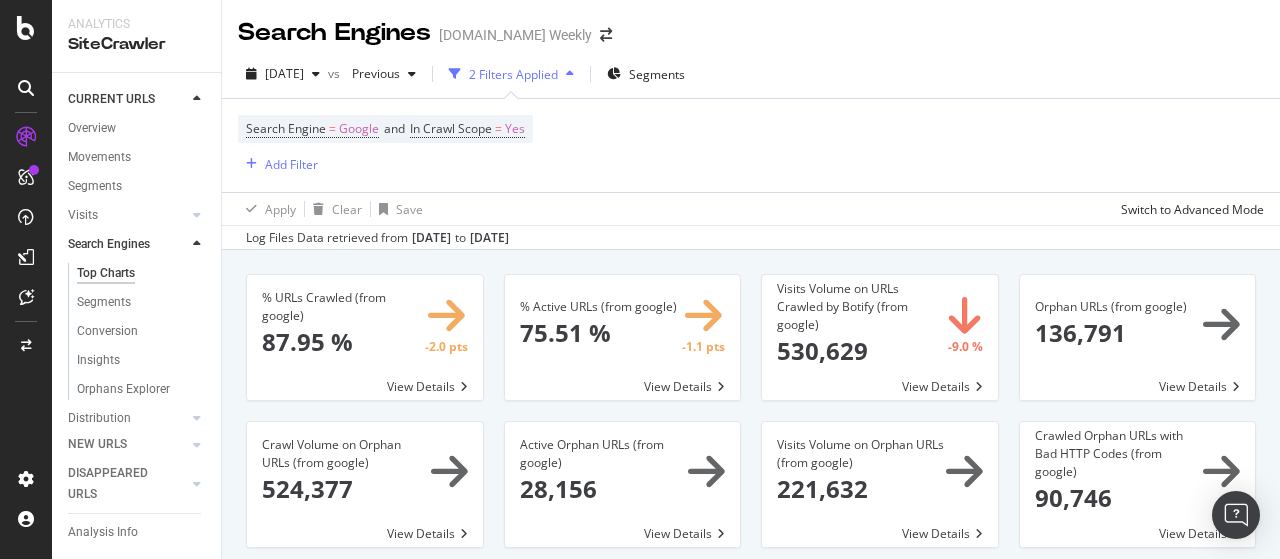 scroll, scrollTop: 0, scrollLeft: 0, axis: both 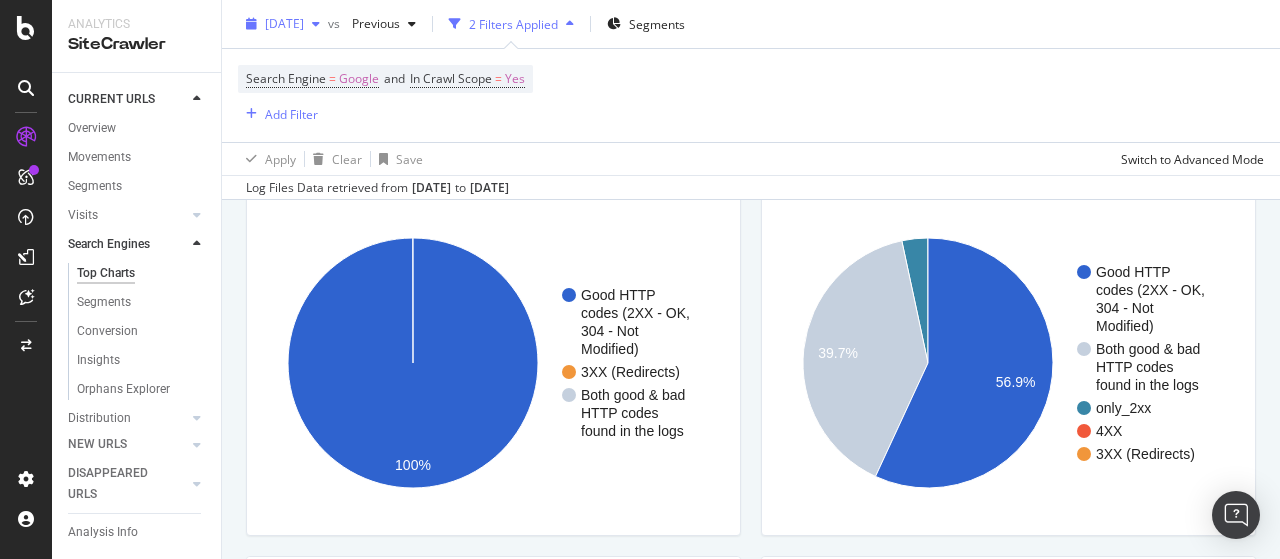 click at bounding box center (316, 24) 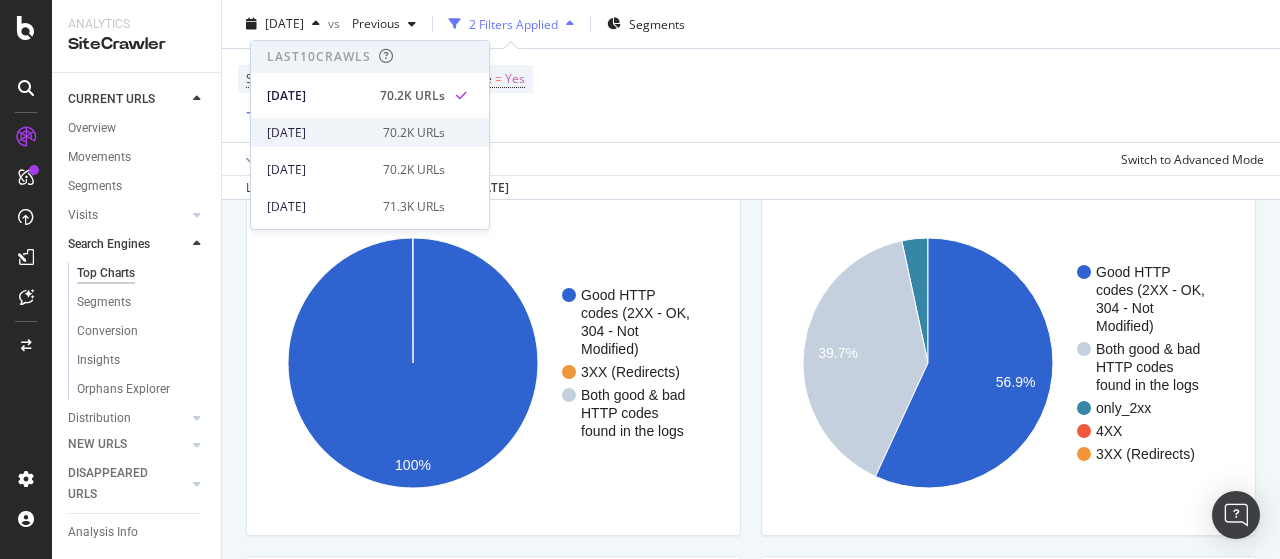 click on "[DATE]" at bounding box center (319, 133) 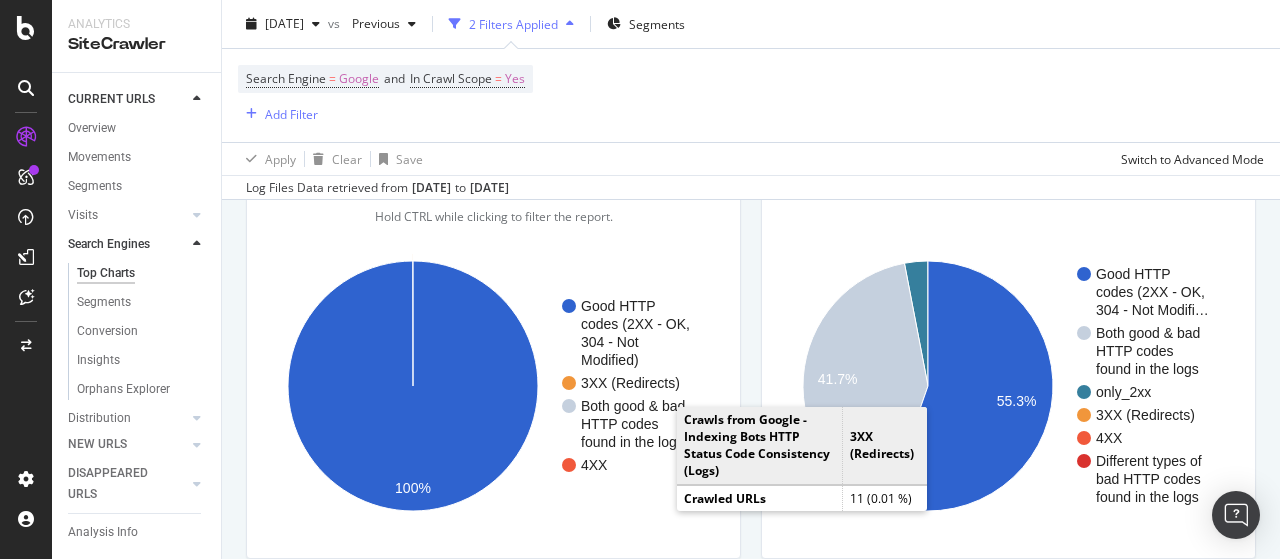 scroll, scrollTop: 1800, scrollLeft: 0, axis: vertical 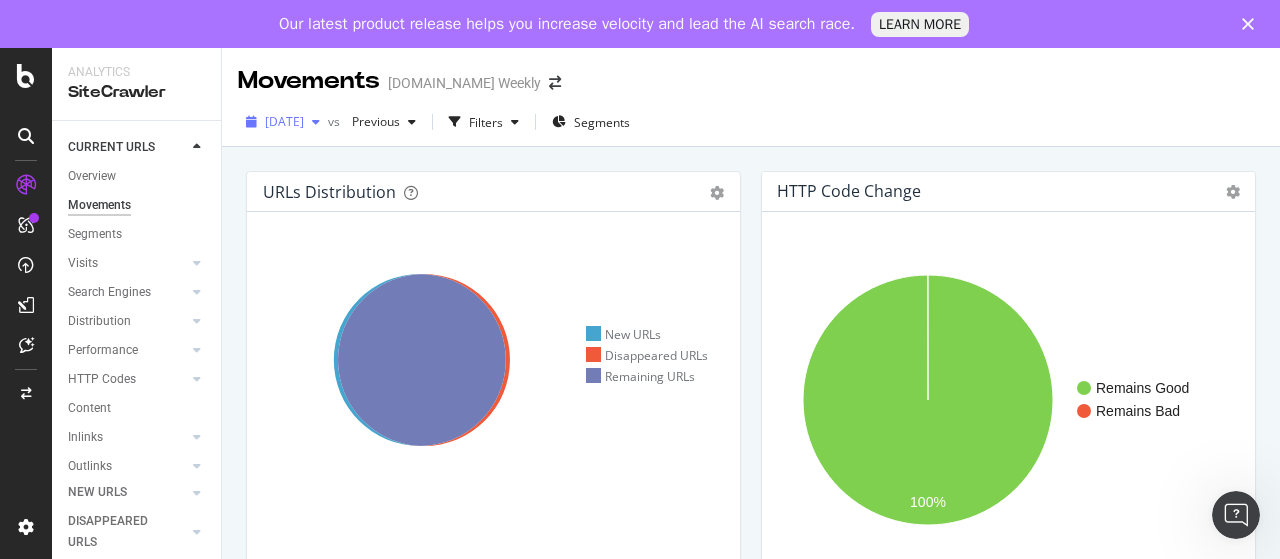 click on "[DATE]" at bounding box center [284, 121] 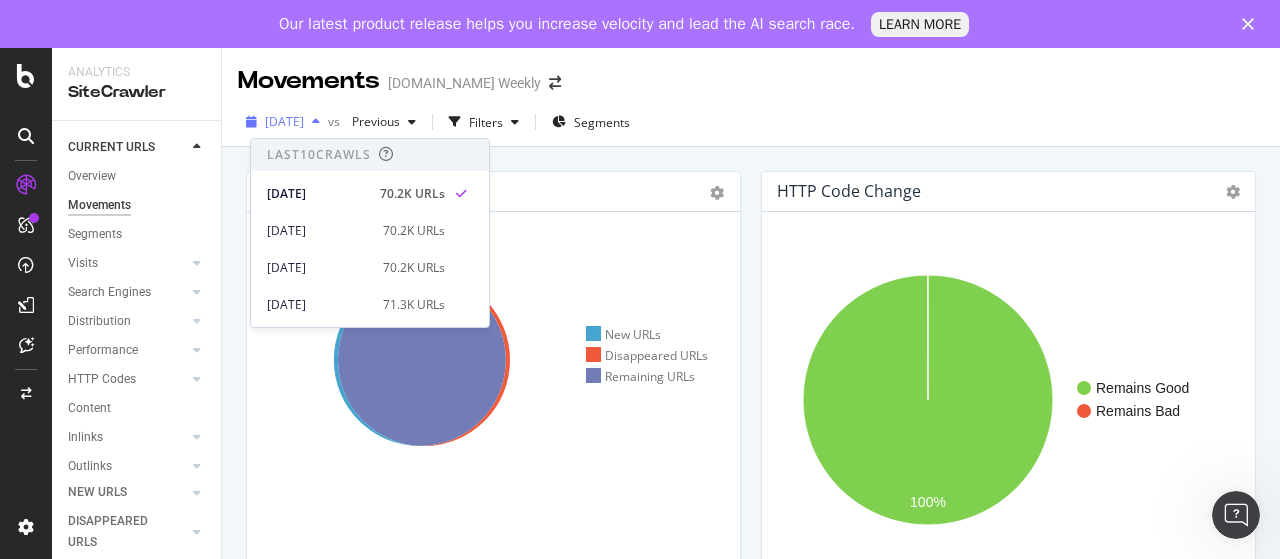 click on "[DATE]" at bounding box center [284, 121] 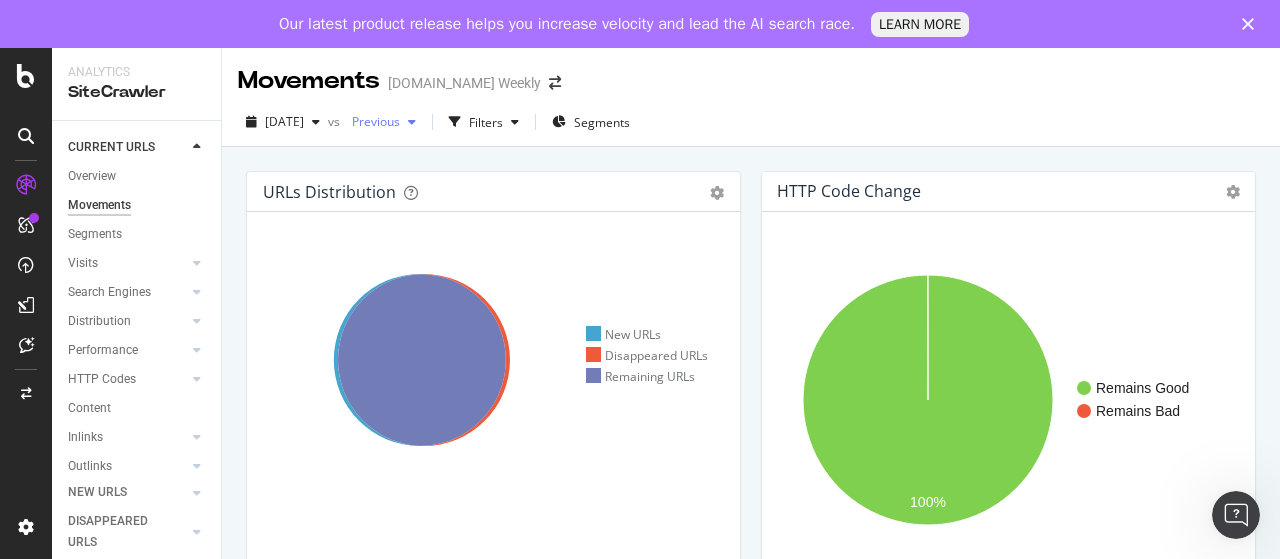 click on "Previous" at bounding box center (384, 122) 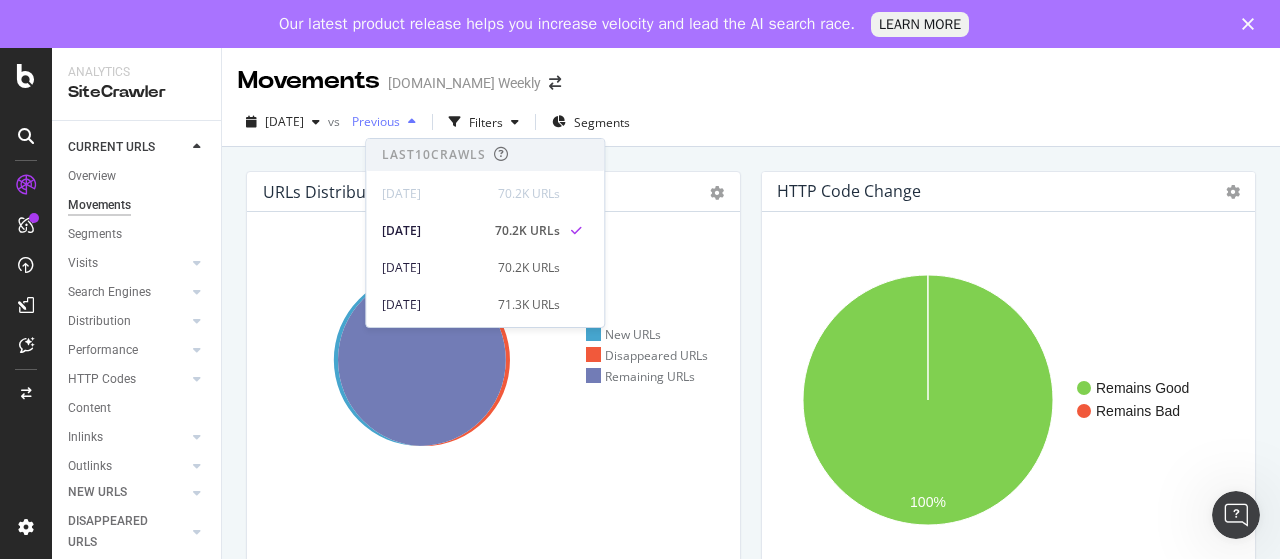 click on "Previous" at bounding box center (384, 122) 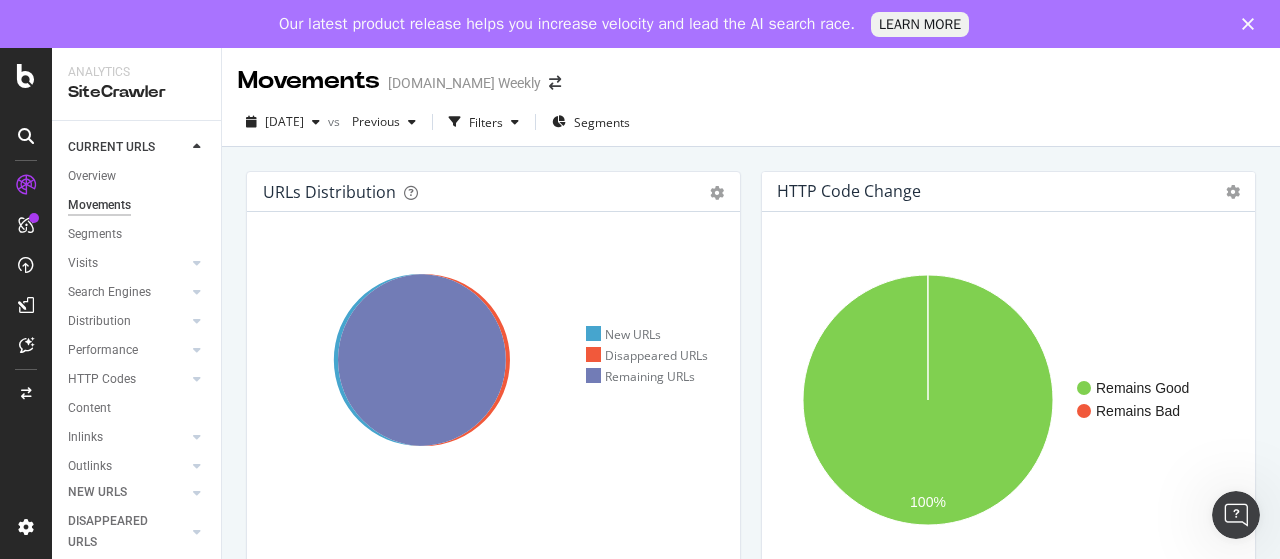 scroll, scrollTop: 844, scrollLeft: 0, axis: vertical 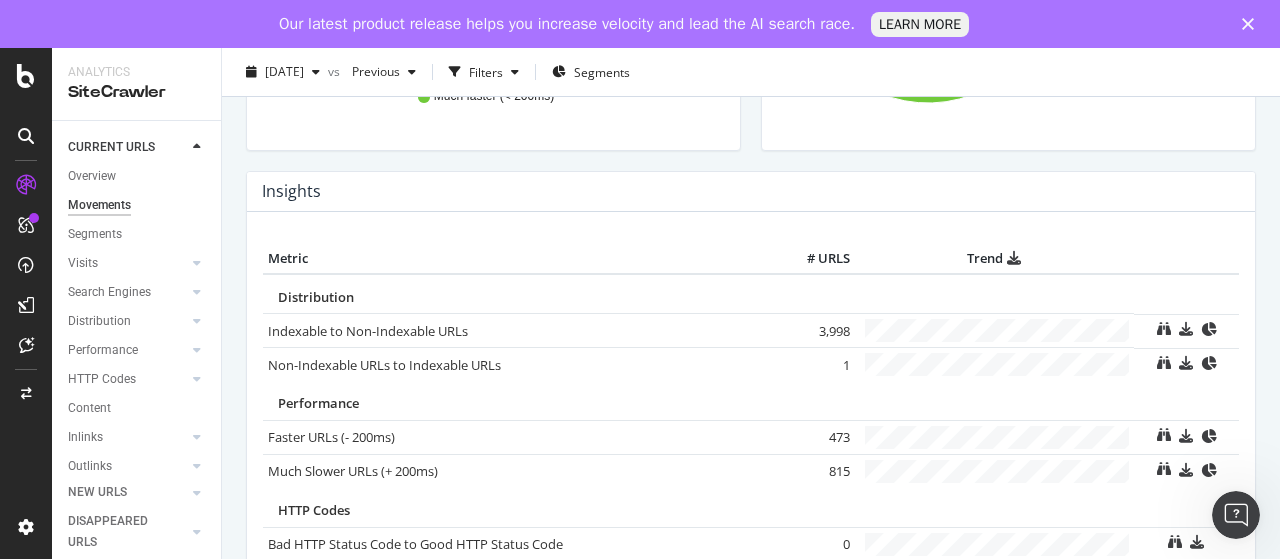 drag, startPoint x: 808, startPoint y: 325, endPoint x: 846, endPoint y: 331, distance: 38.470768 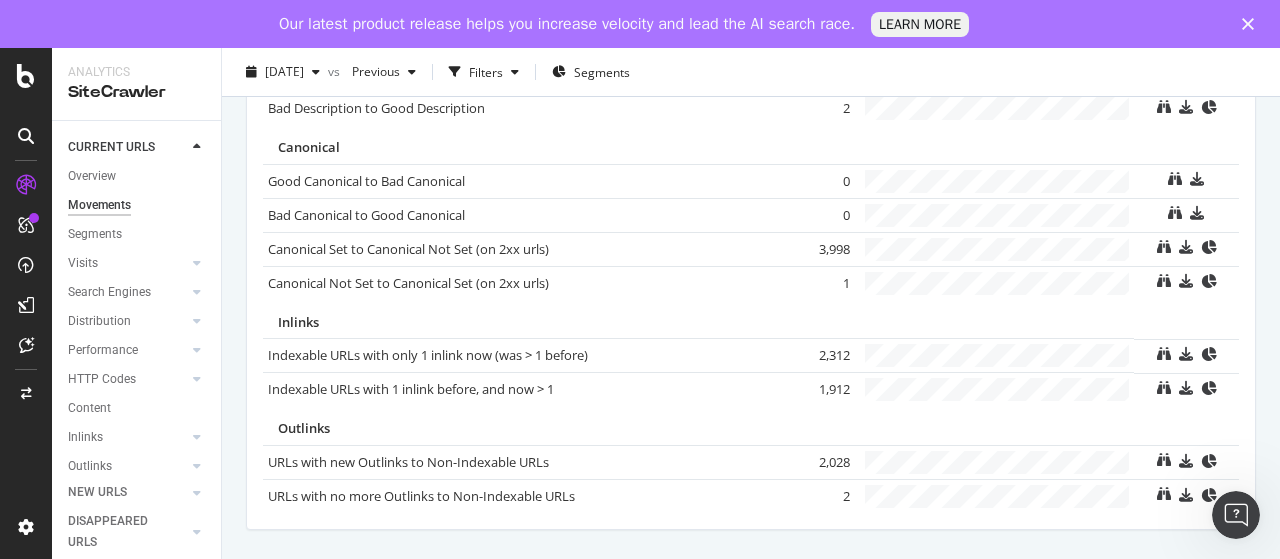 scroll, scrollTop: 1559, scrollLeft: 0, axis: vertical 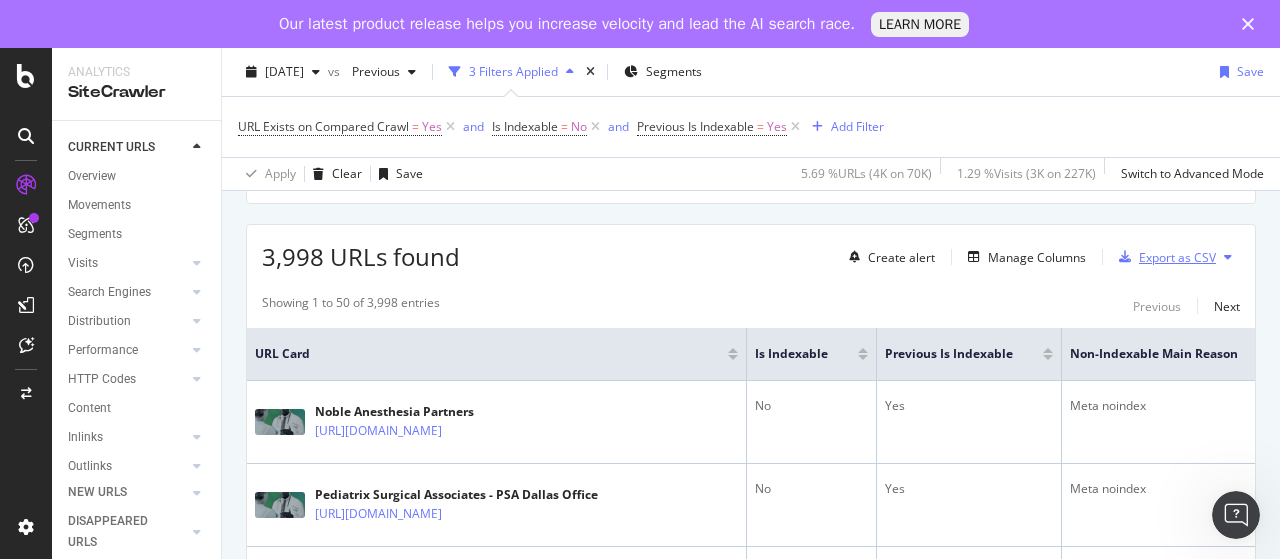 click on "Export as CSV" at bounding box center (1177, 257) 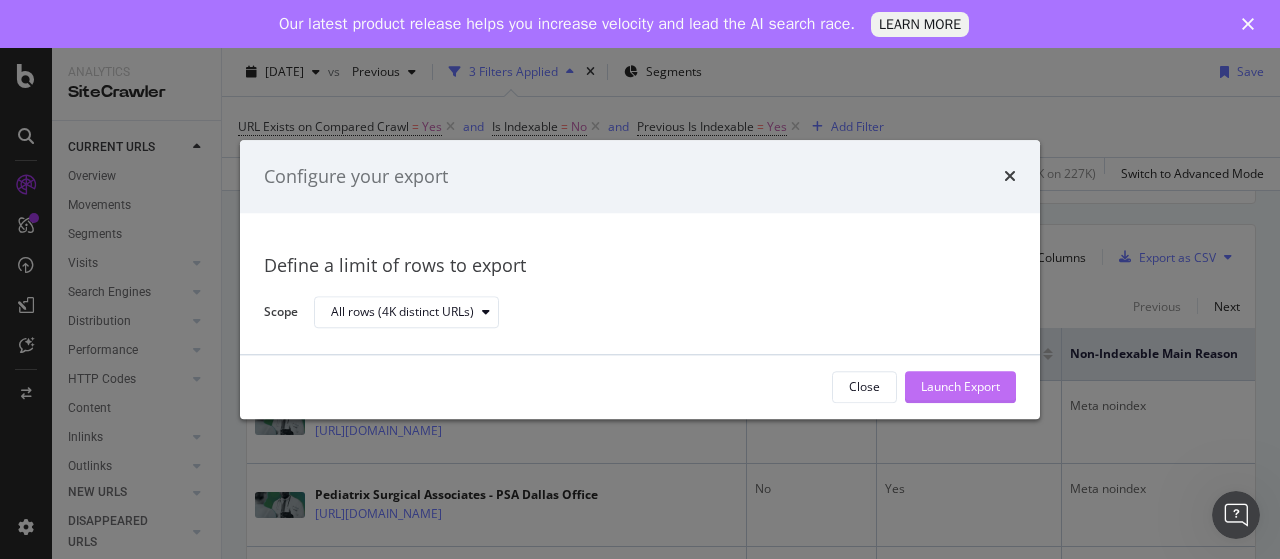 click on "Launch Export" at bounding box center (960, 387) 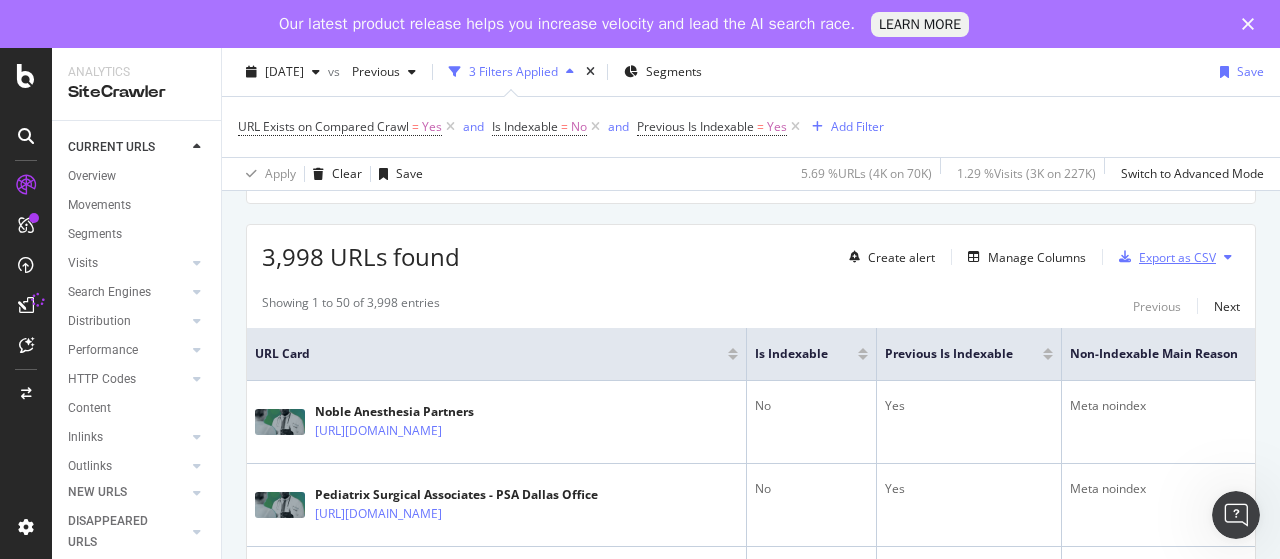 click on "Export as CSV" at bounding box center (1177, 257) 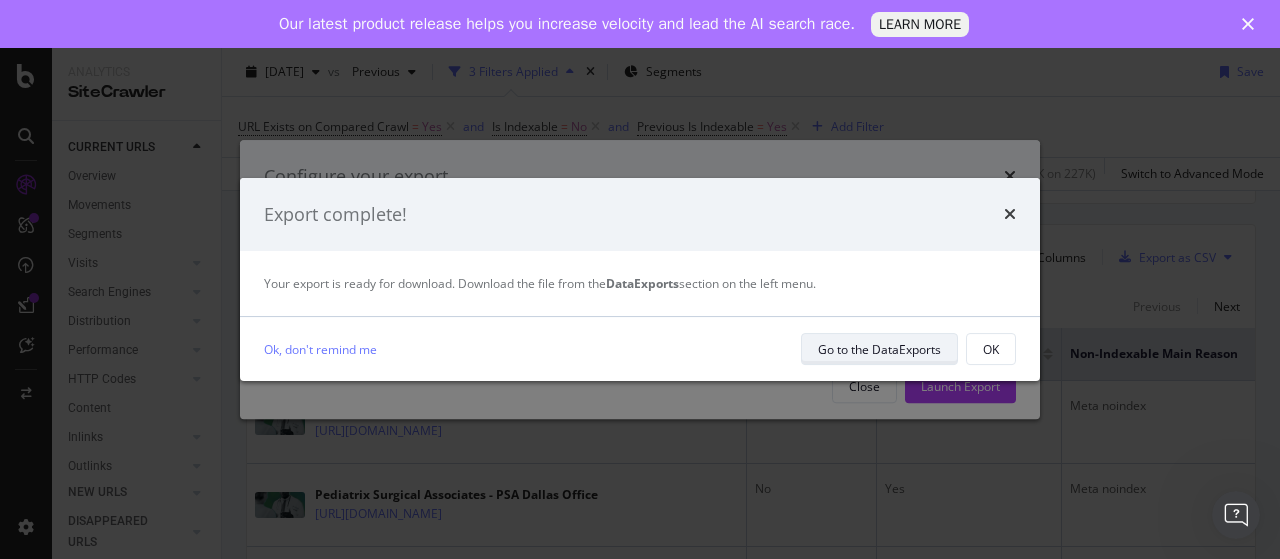 click on "Go to the DataExports" at bounding box center [879, 349] 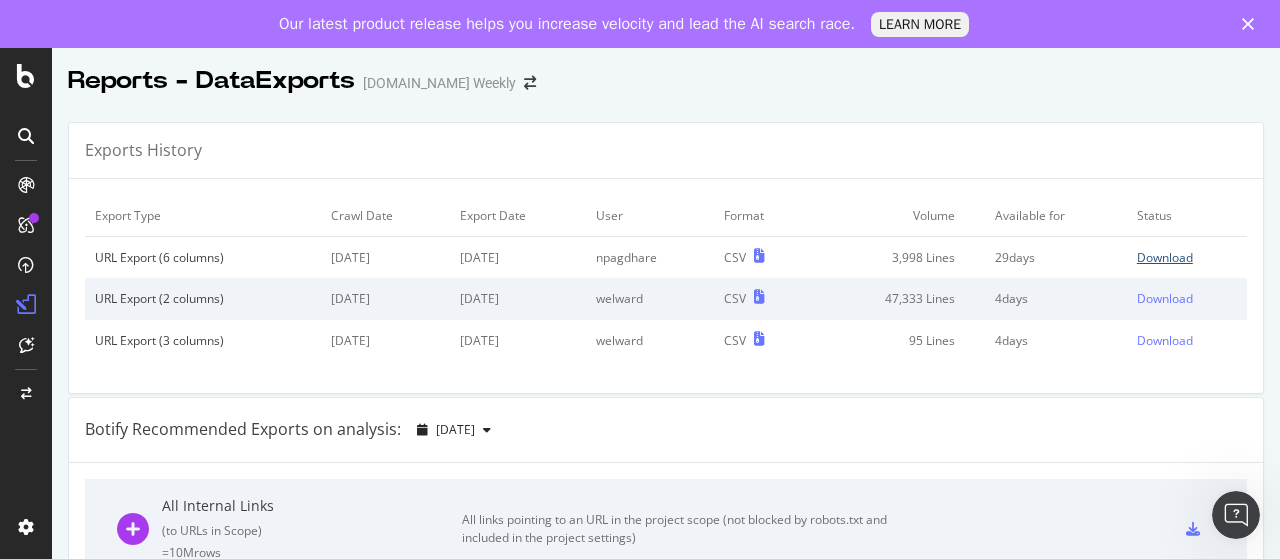 click on "Download" at bounding box center (1165, 257) 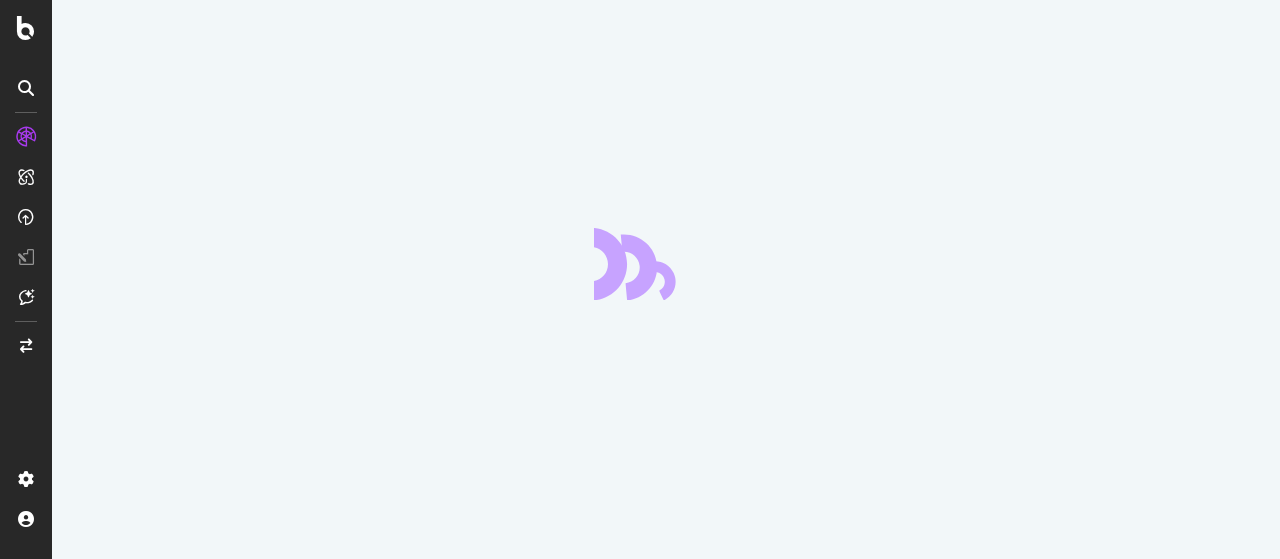 scroll, scrollTop: 0, scrollLeft: 0, axis: both 